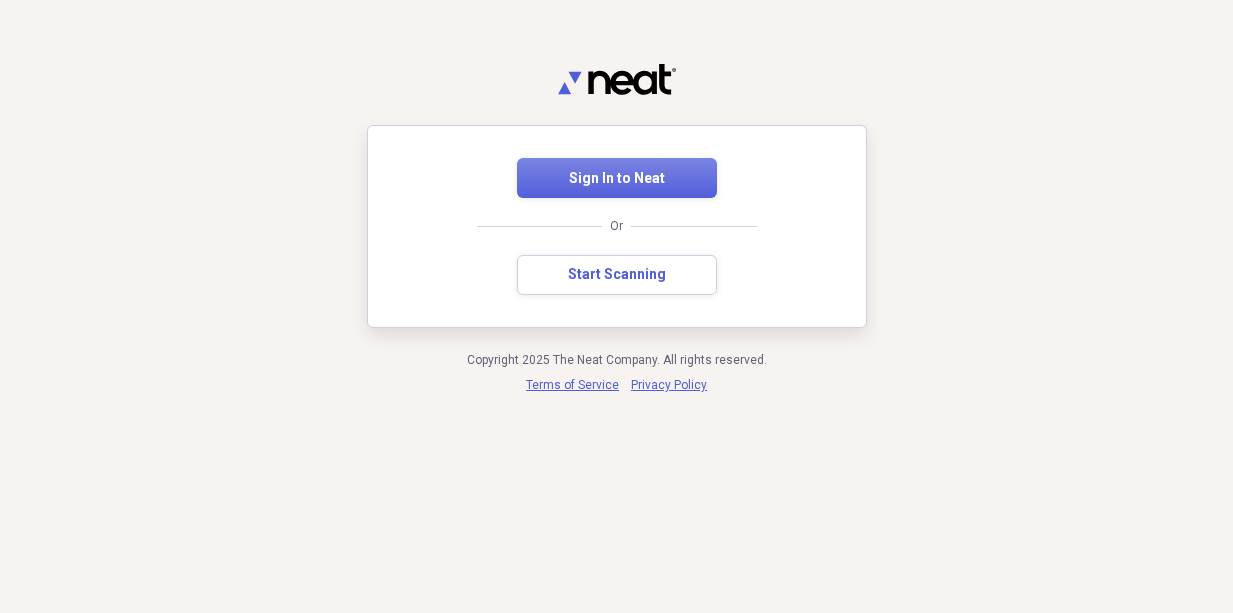 scroll, scrollTop: 0, scrollLeft: 0, axis: both 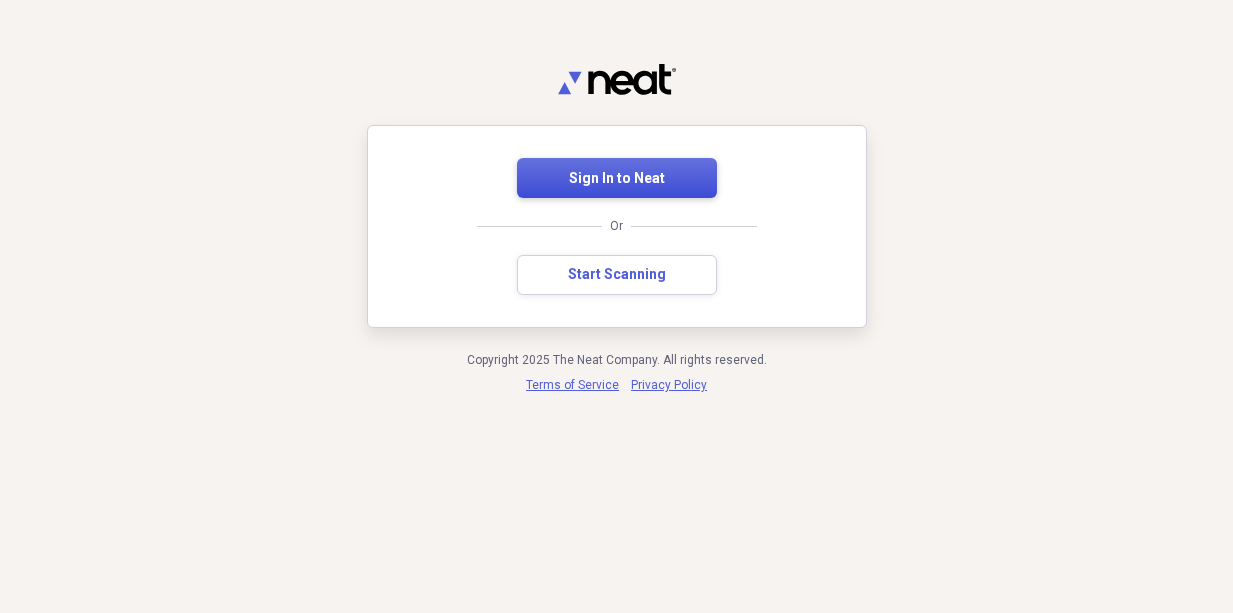 click on "Sign In to Neat" at bounding box center [617, 178] 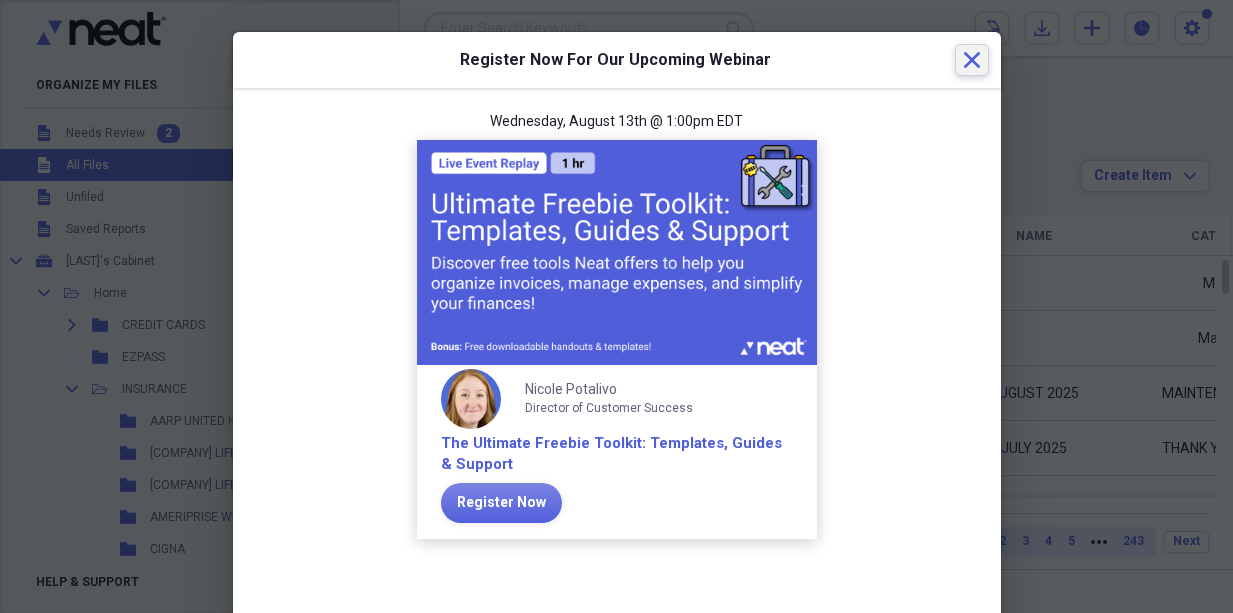 click on "Close" at bounding box center [972, 60] 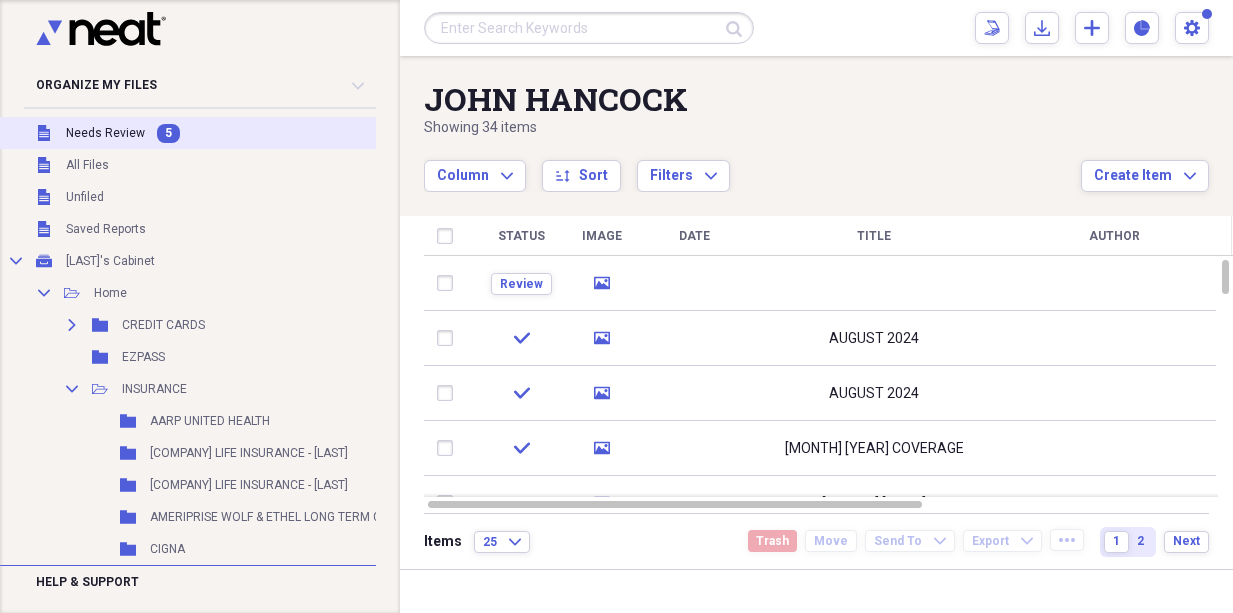 click on "Unfiled Needs Review 5" at bounding box center [361, 133] 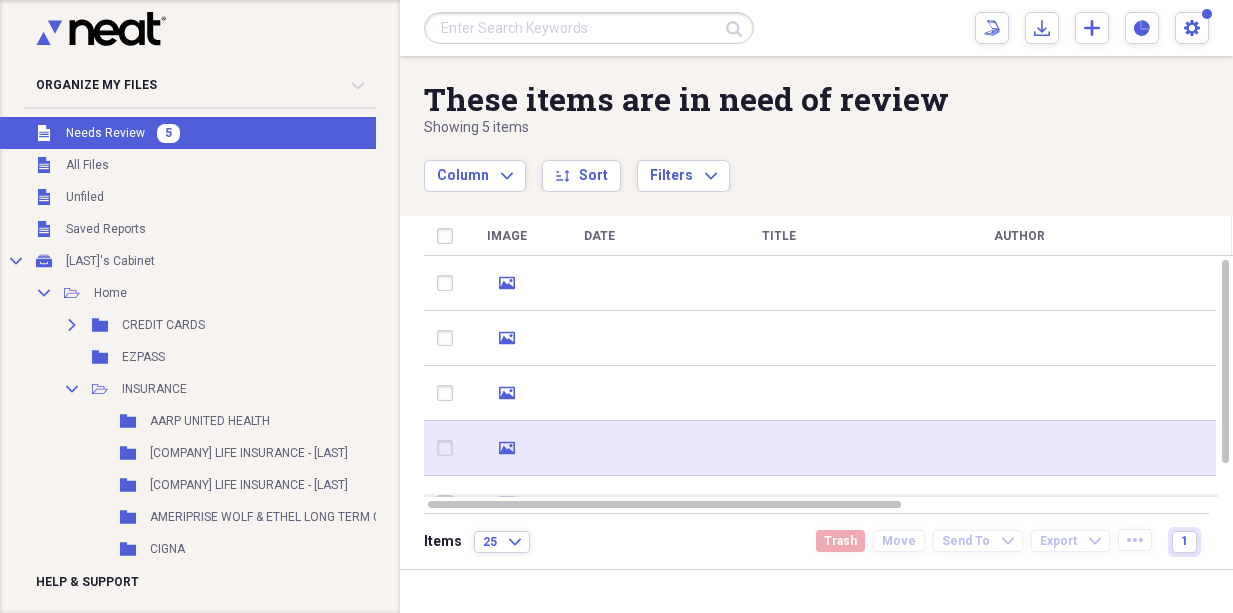 click at bounding box center (779, 448) 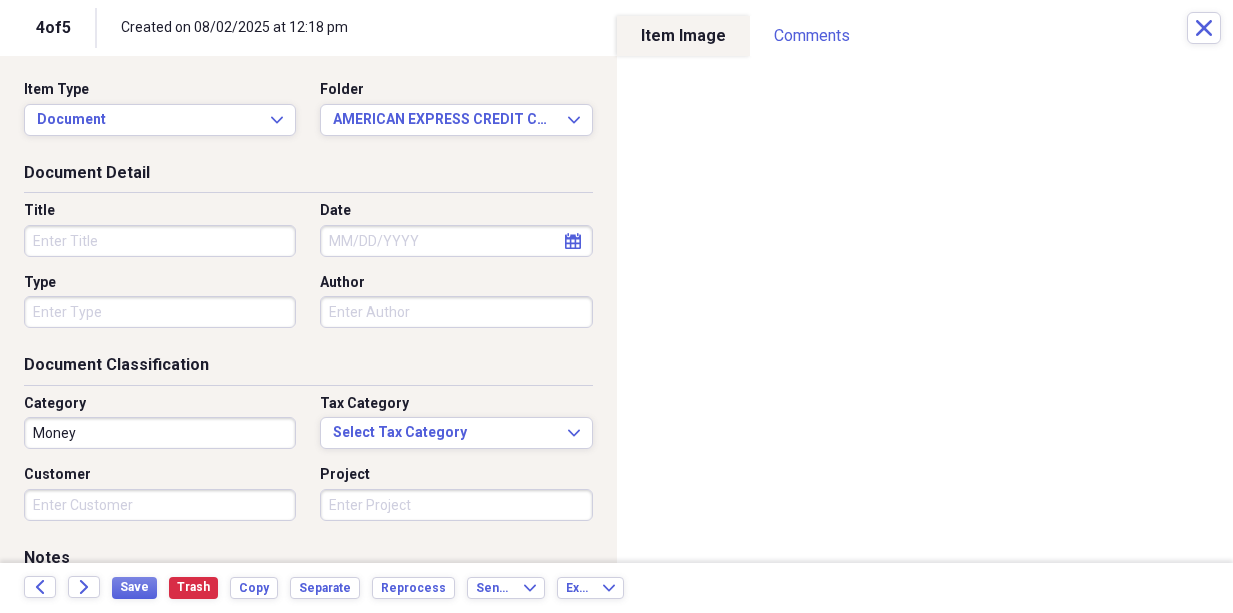 click on "Title" at bounding box center (160, 241) 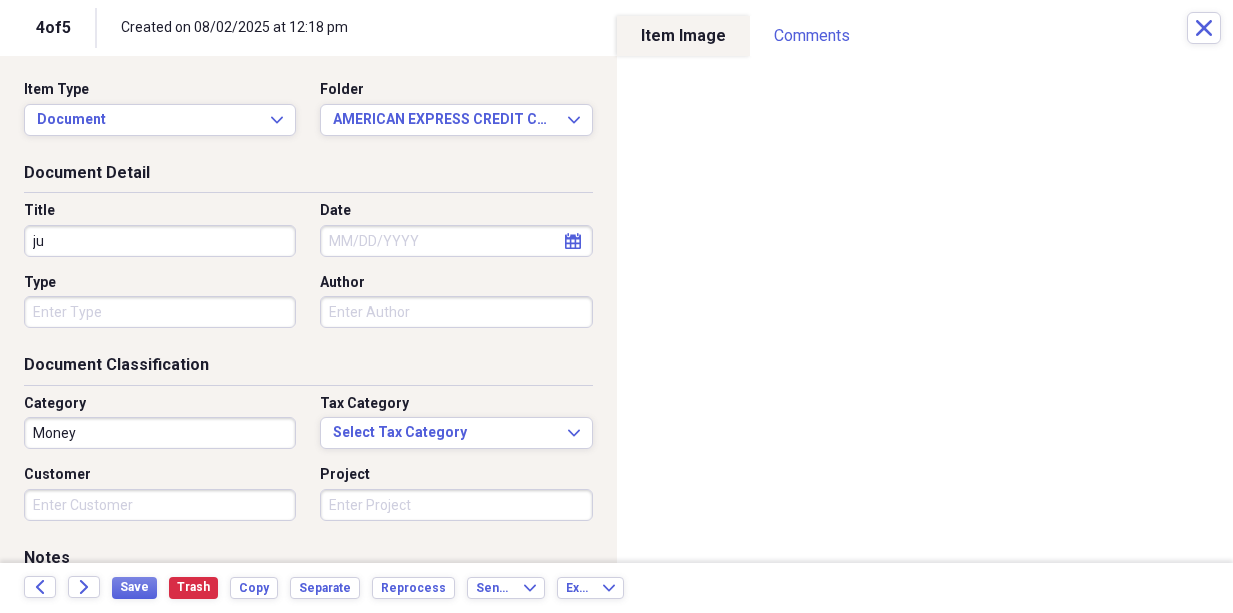 type on "j" 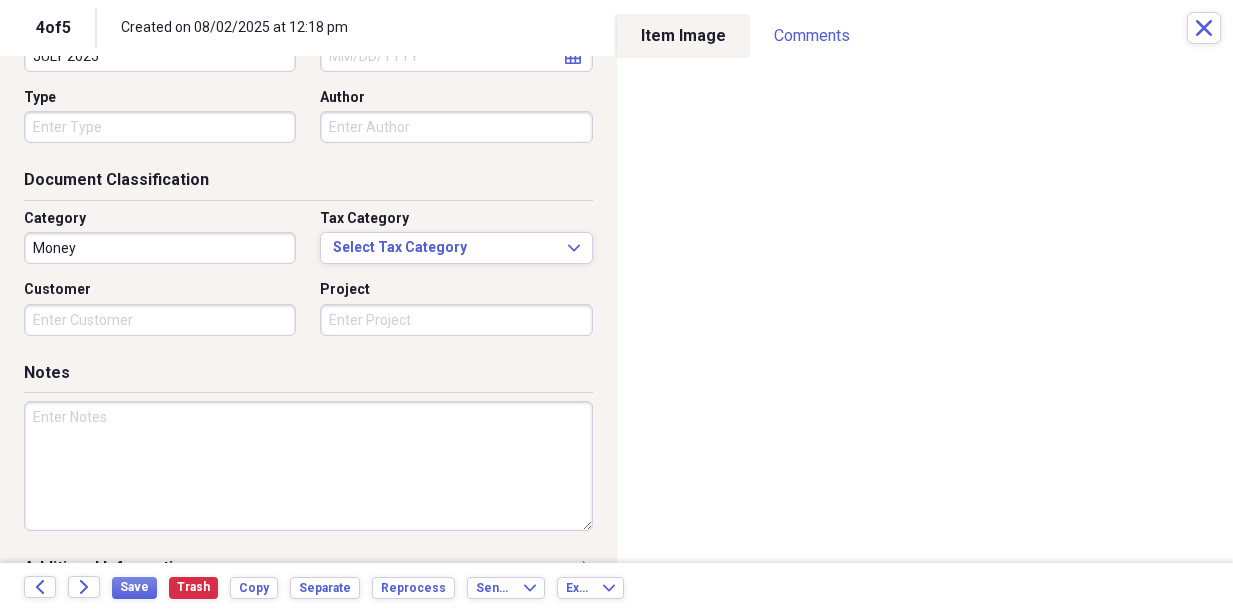 scroll, scrollTop: 224, scrollLeft: 0, axis: vertical 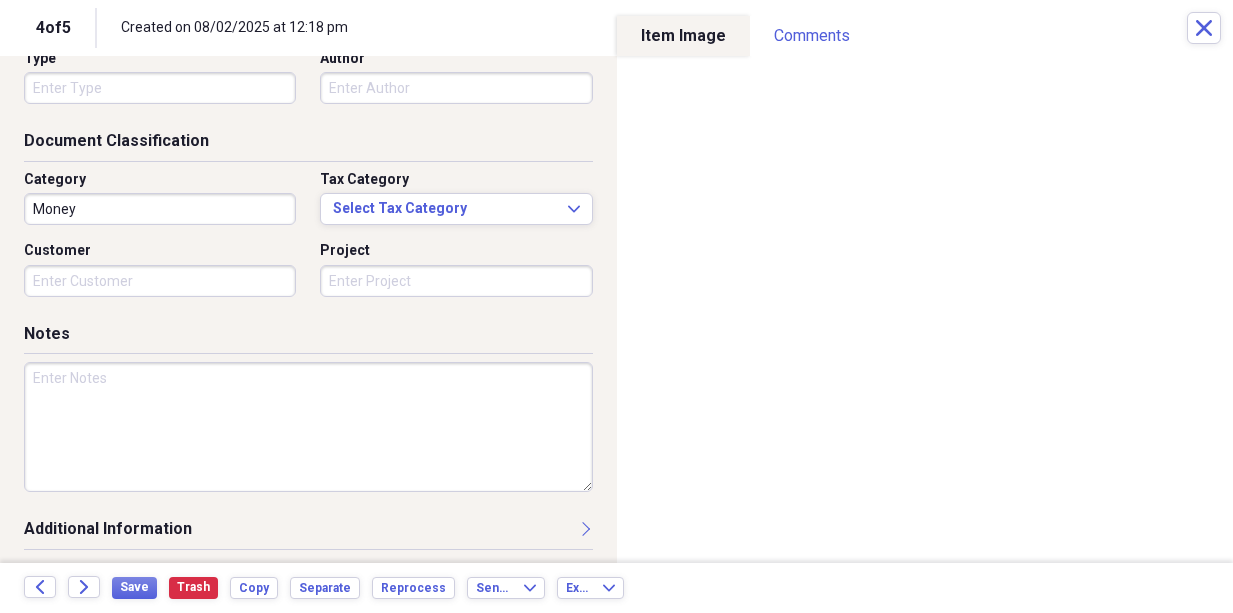 type on "JULY 2025" 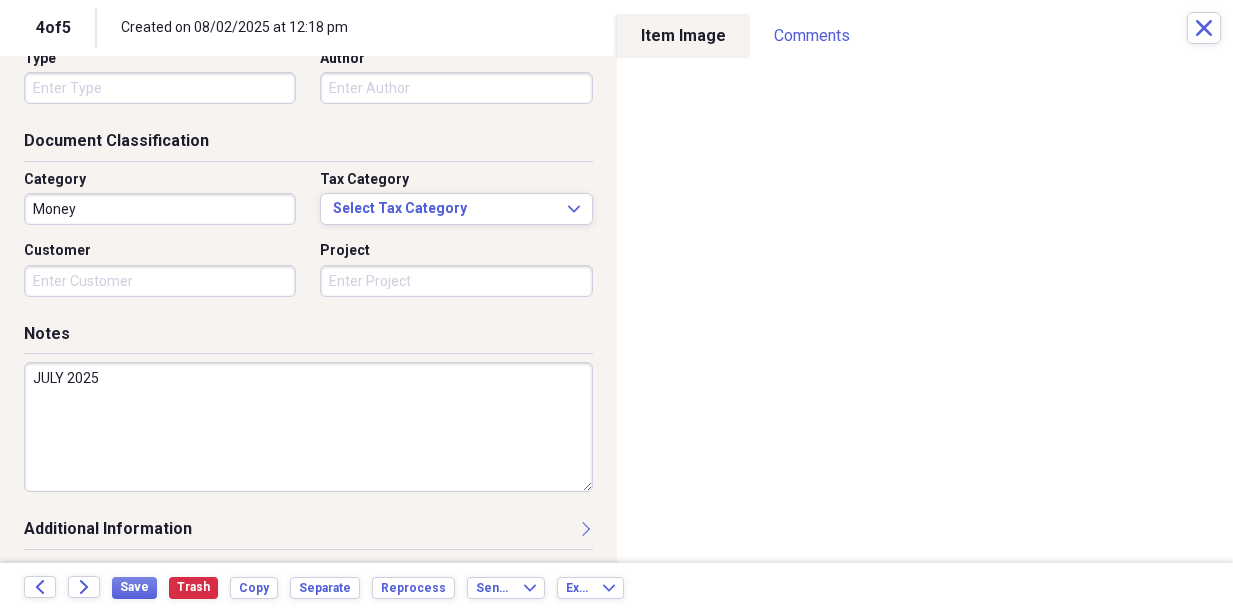 type on "JULY 2025" 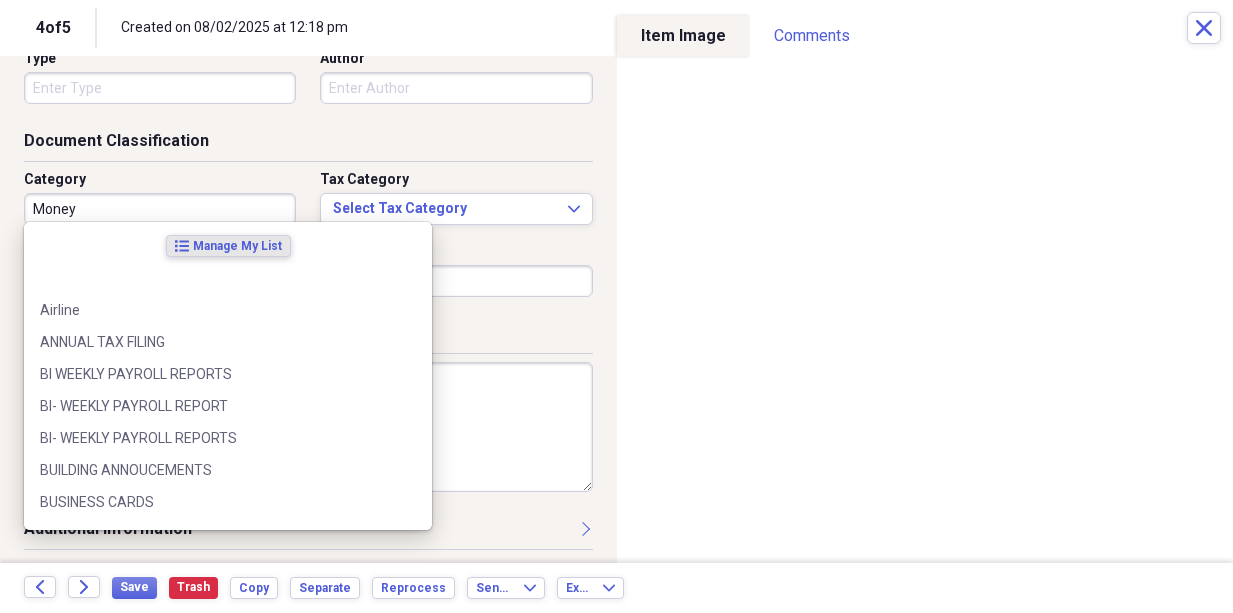click on "Money" at bounding box center [160, 209] 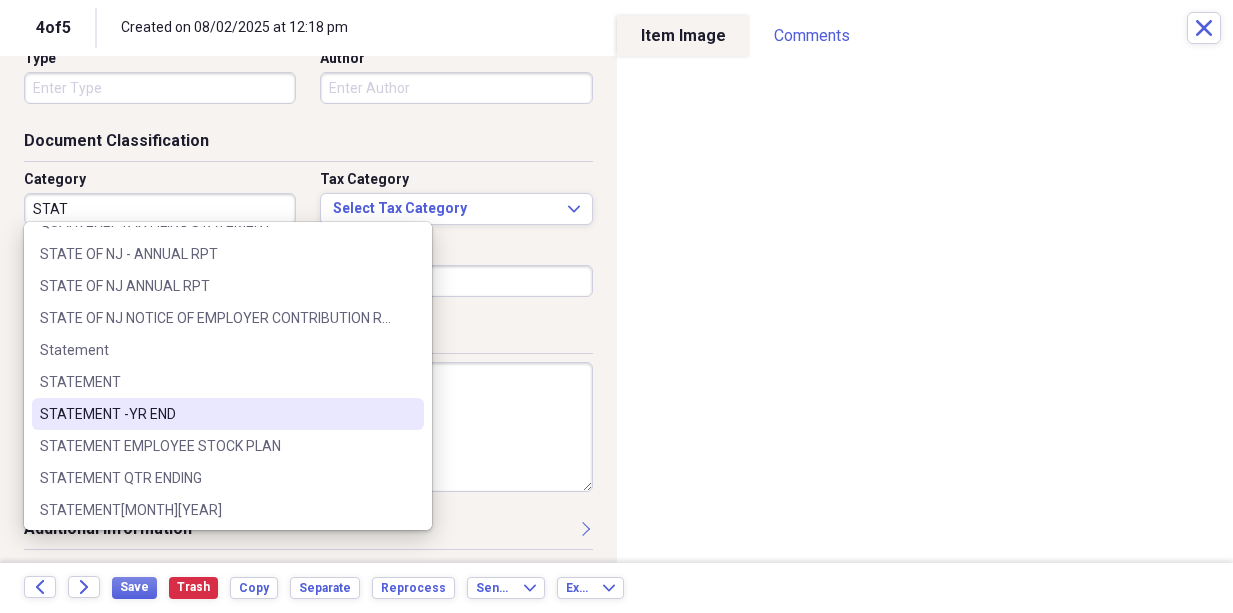 scroll, scrollTop: 156, scrollLeft: 0, axis: vertical 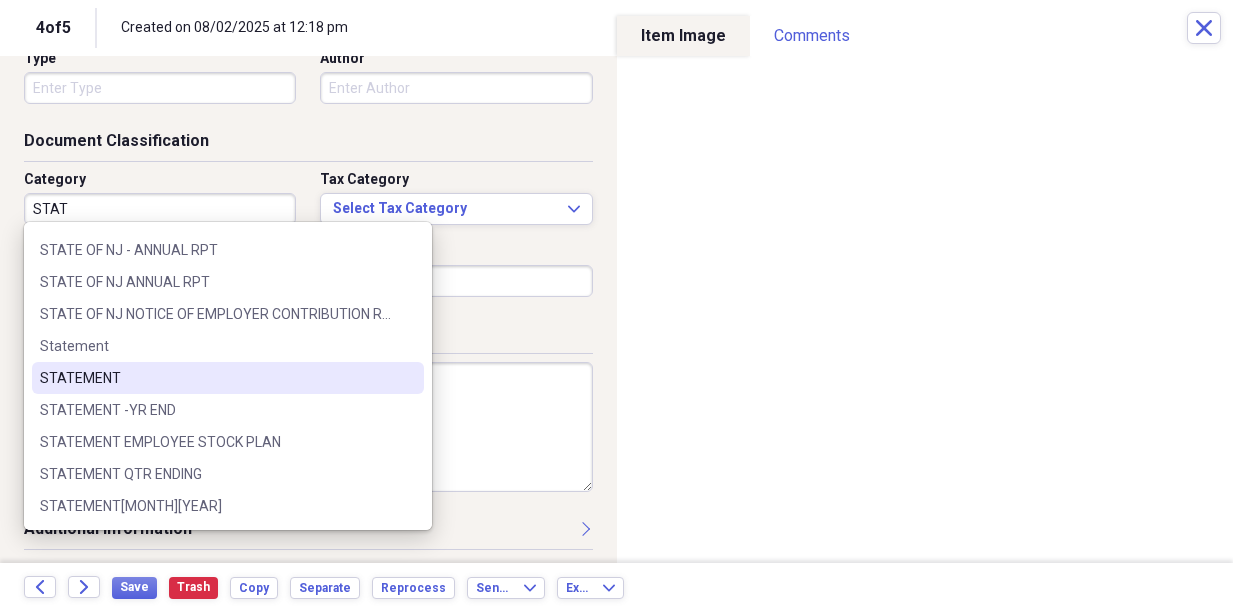 click on "STATEMENT" at bounding box center [216, 378] 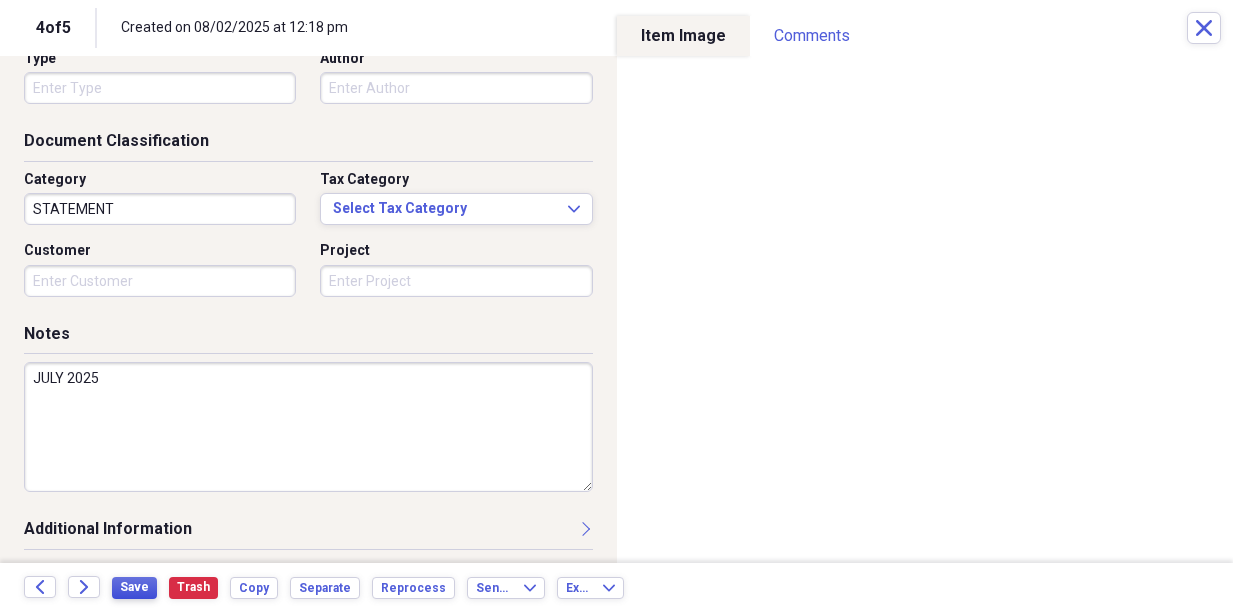 click on "Save" at bounding box center (134, 587) 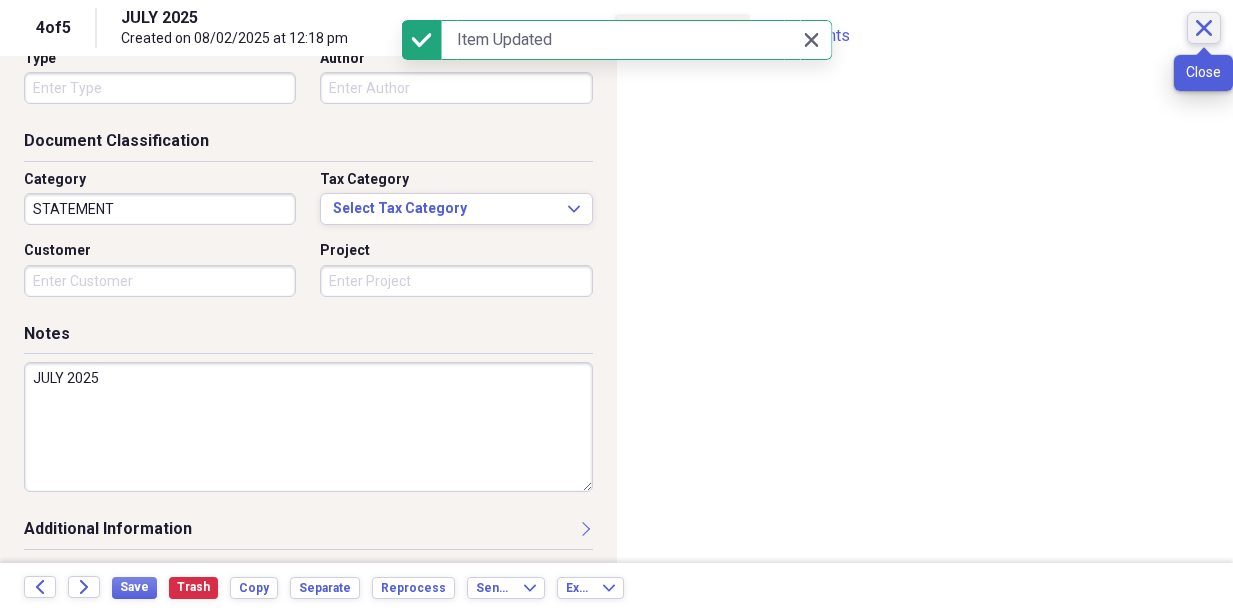 click on "Close" at bounding box center (1204, 28) 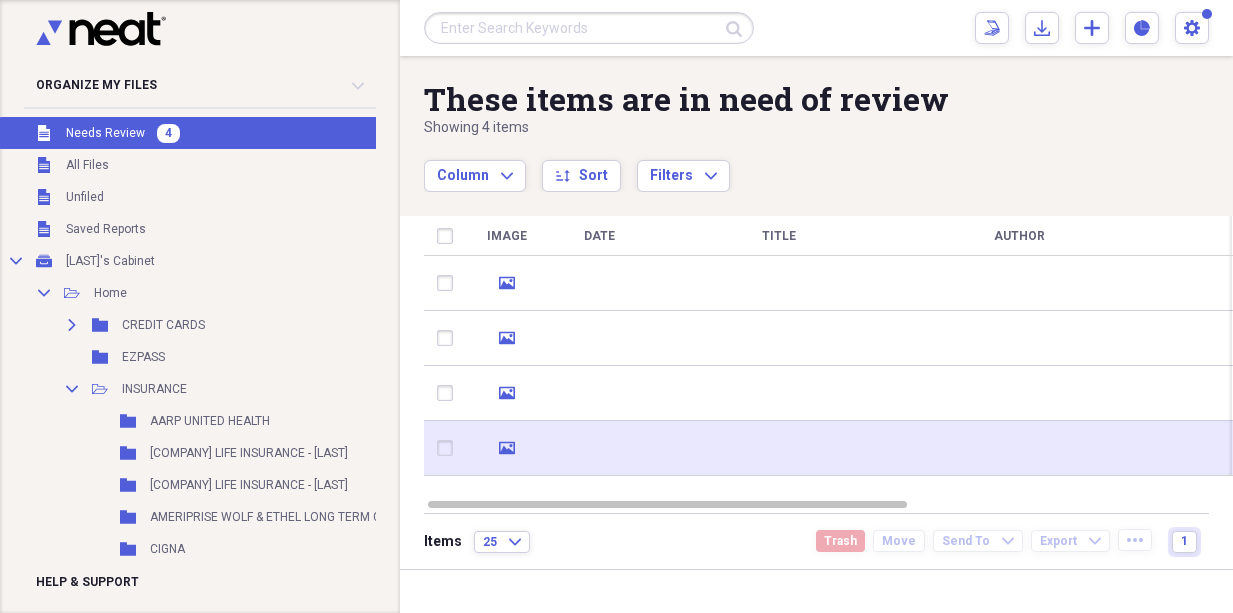 click at bounding box center [599, 448] 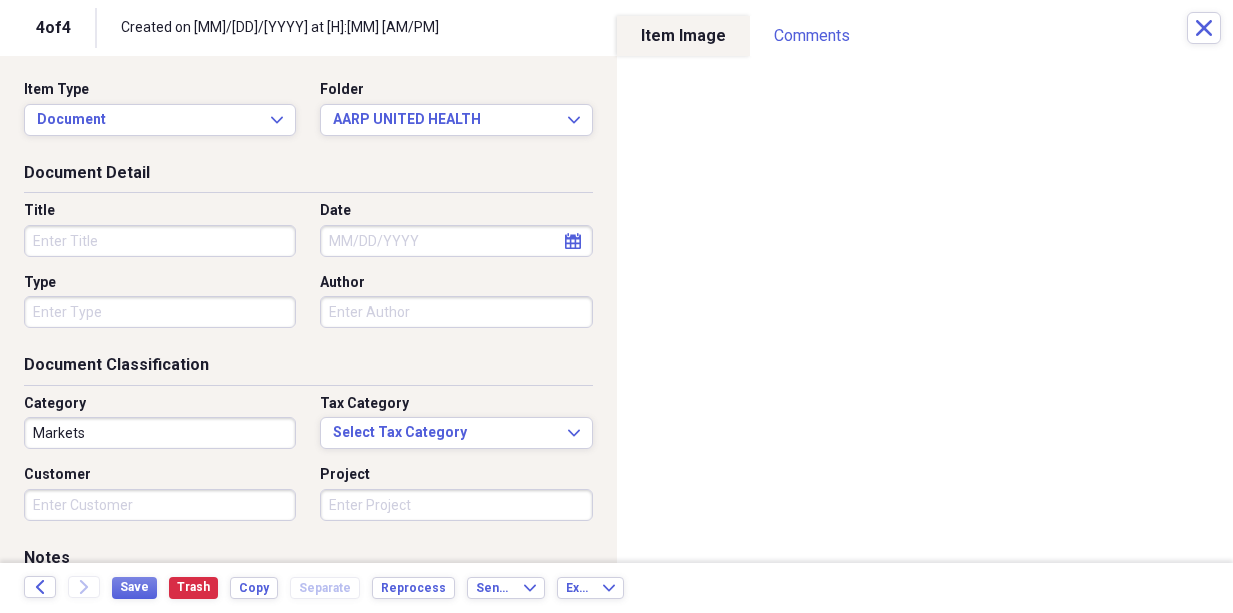 click on "Title" at bounding box center (160, 241) 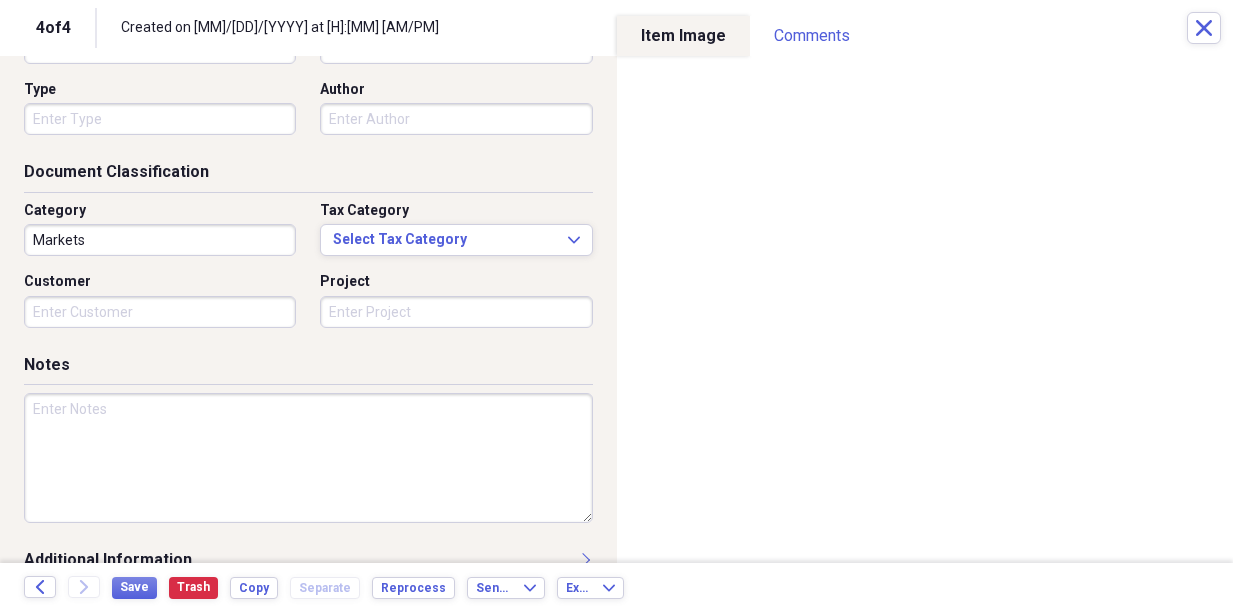 scroll, scrollTop: 200, scrollLeft: 0, axis: vertical 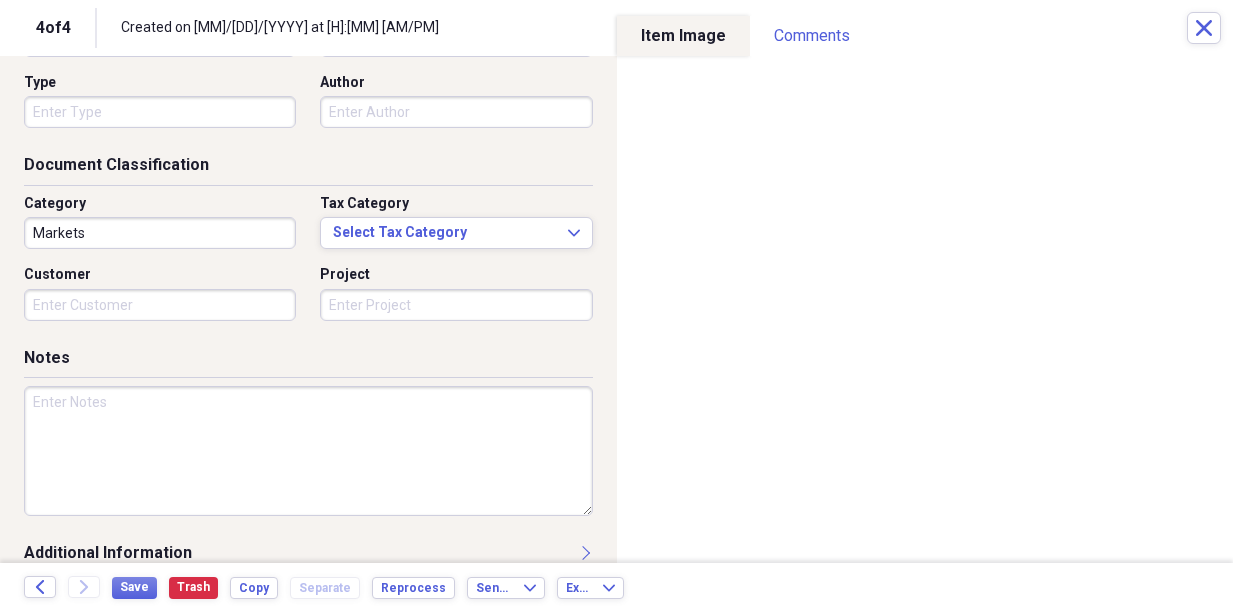 type on "JULY 2025" 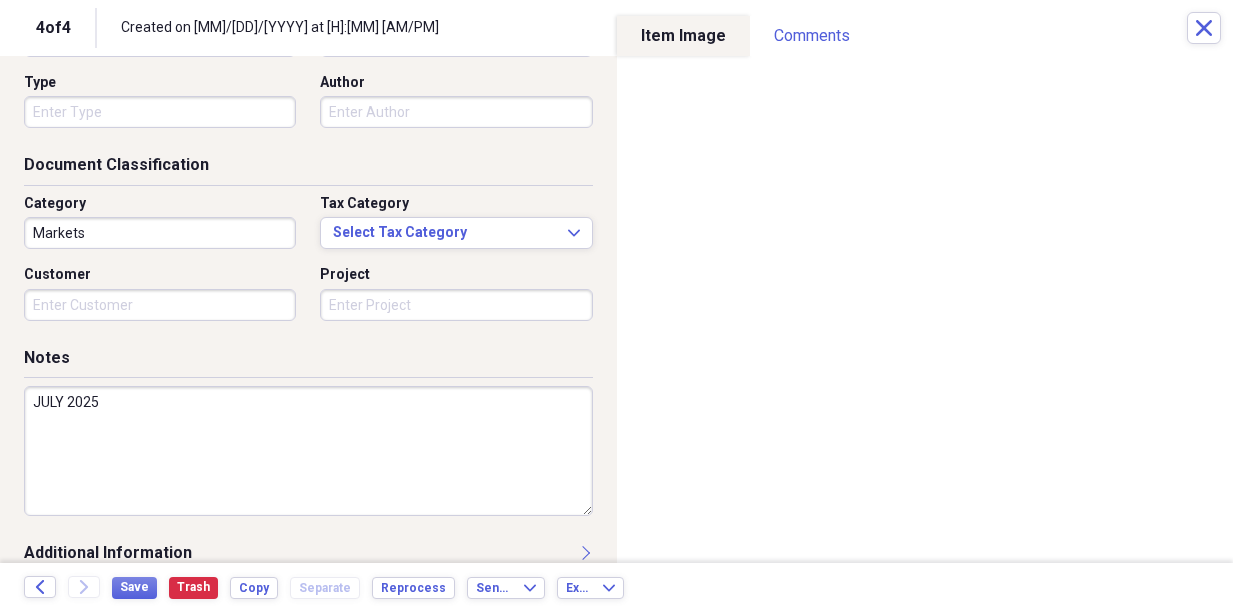 type on "JULY 2025" 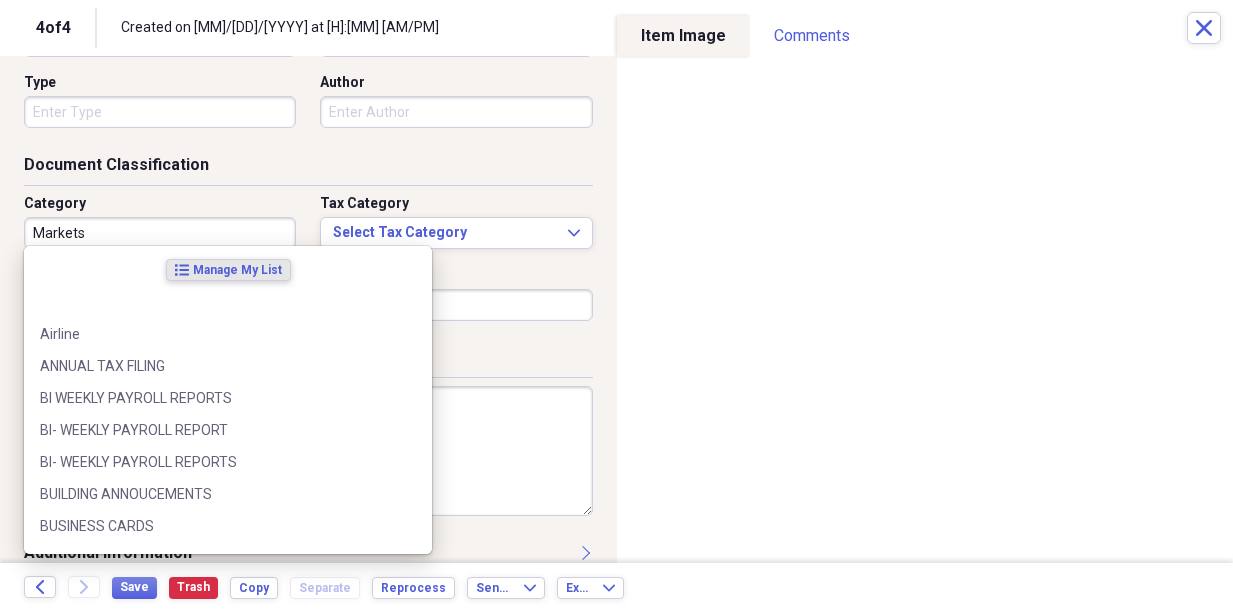 click on "Markets" at bounding box center (160, 233) 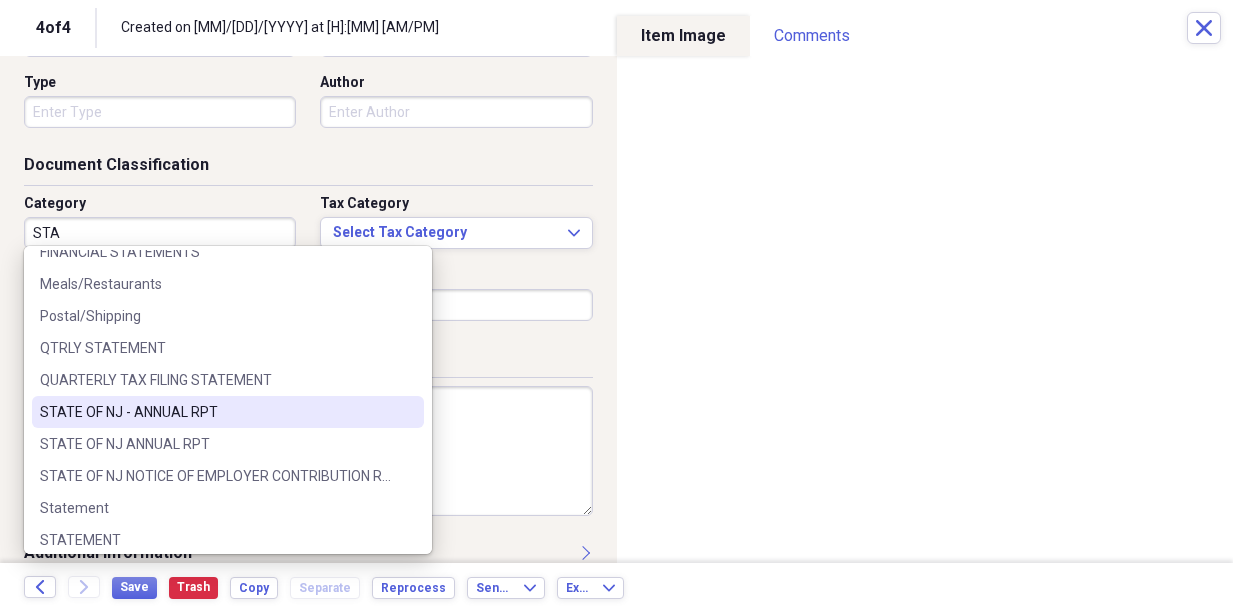 scroll, scrollTop: 200, scrollLeft: 0, axis: vertical 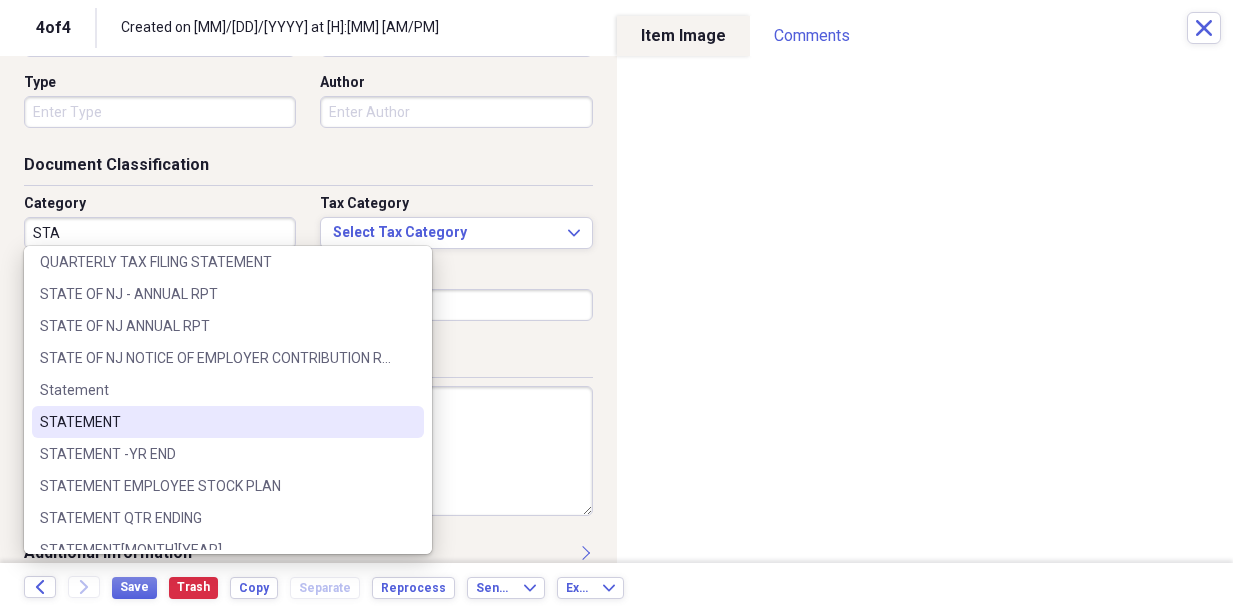 click on "STATEMENT" at bounding box center [228, 422] 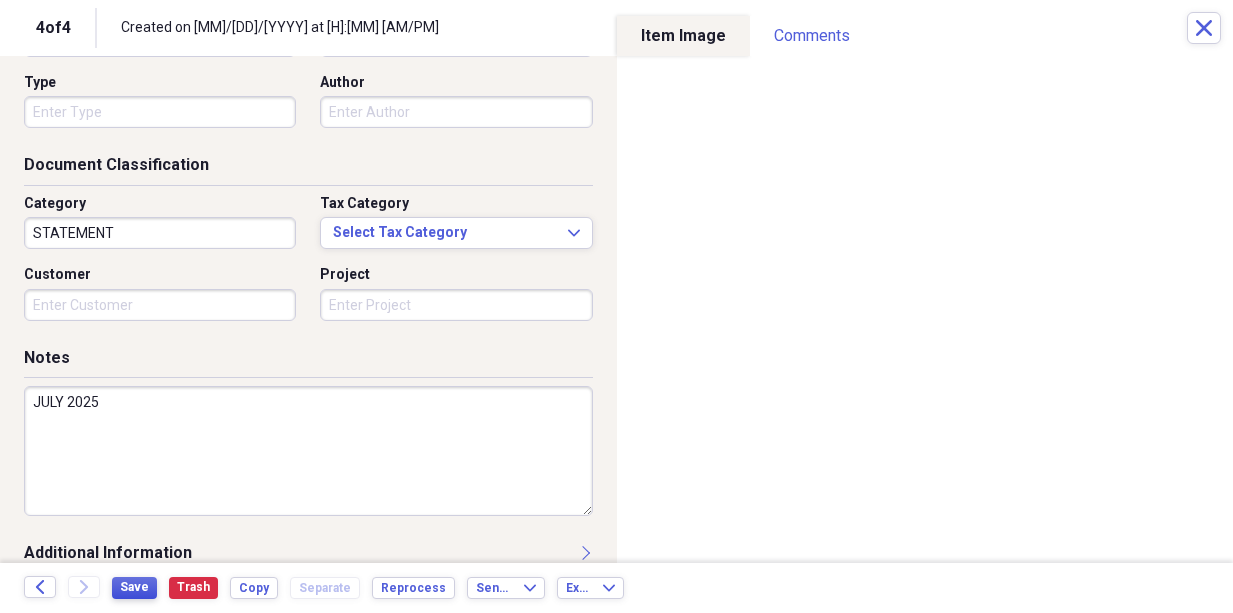 click on "Save" at bounding box center [134, 587] 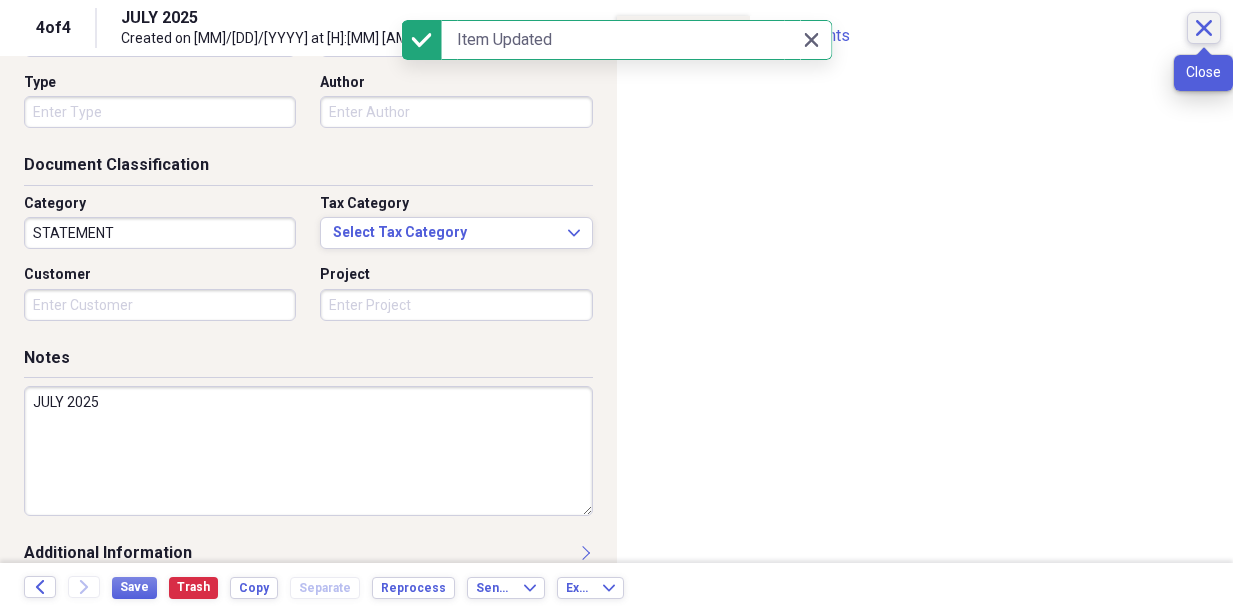 click on "Close" at bounding box center [1204, 28] 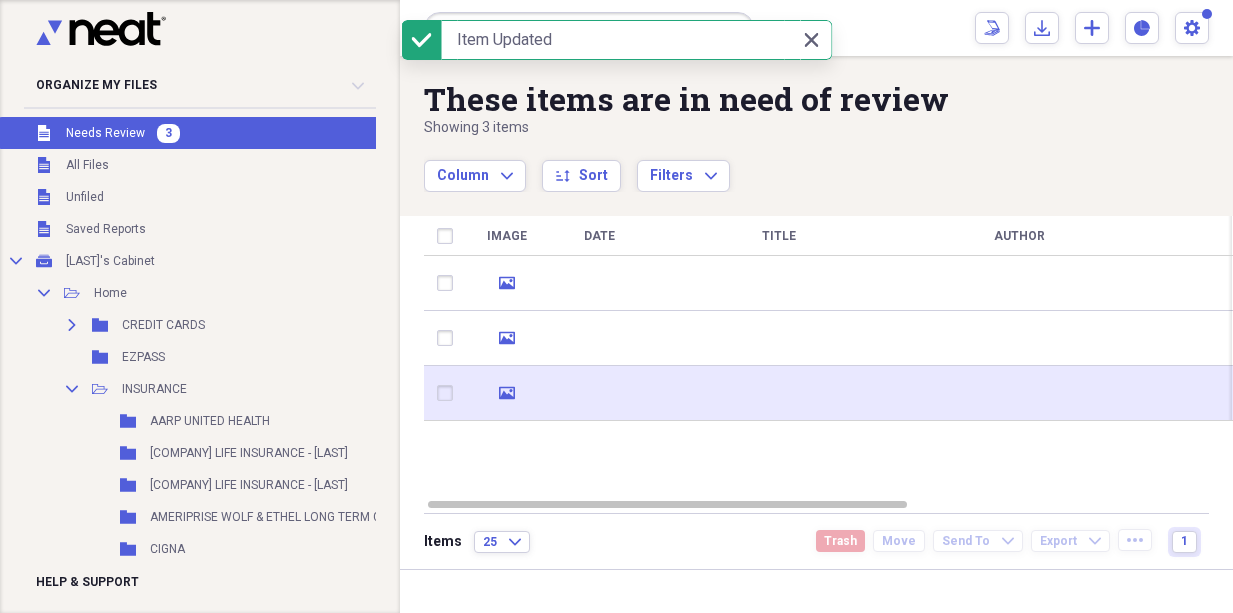 click at bounding box center (599, 393) 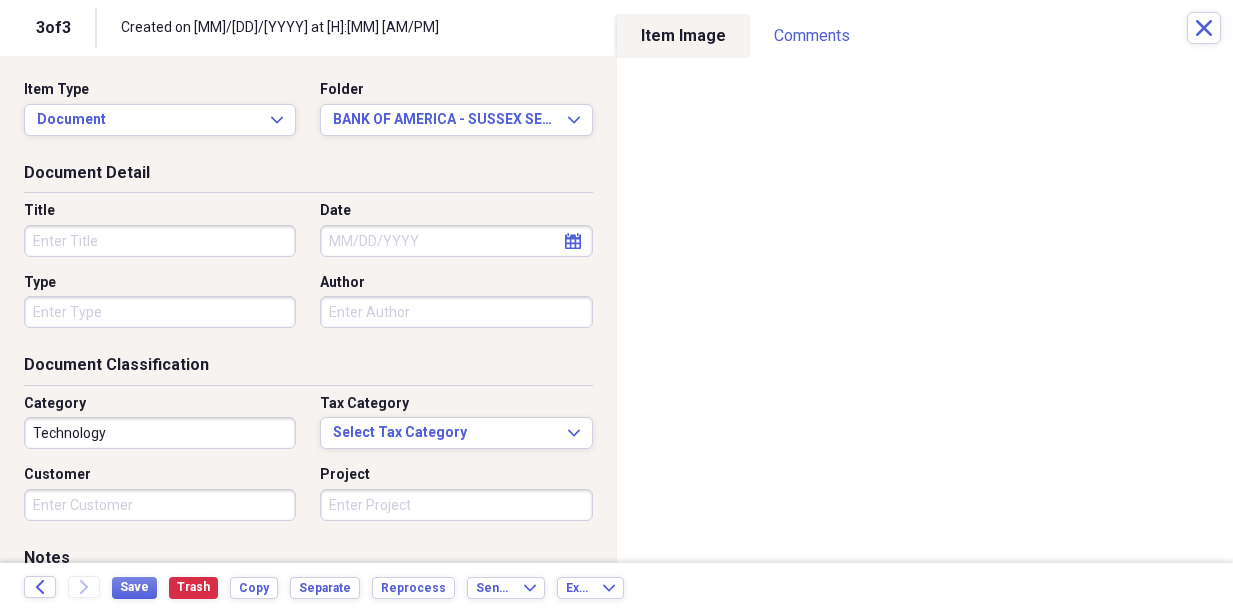 click on "Title" at bounding box center (160, 241) 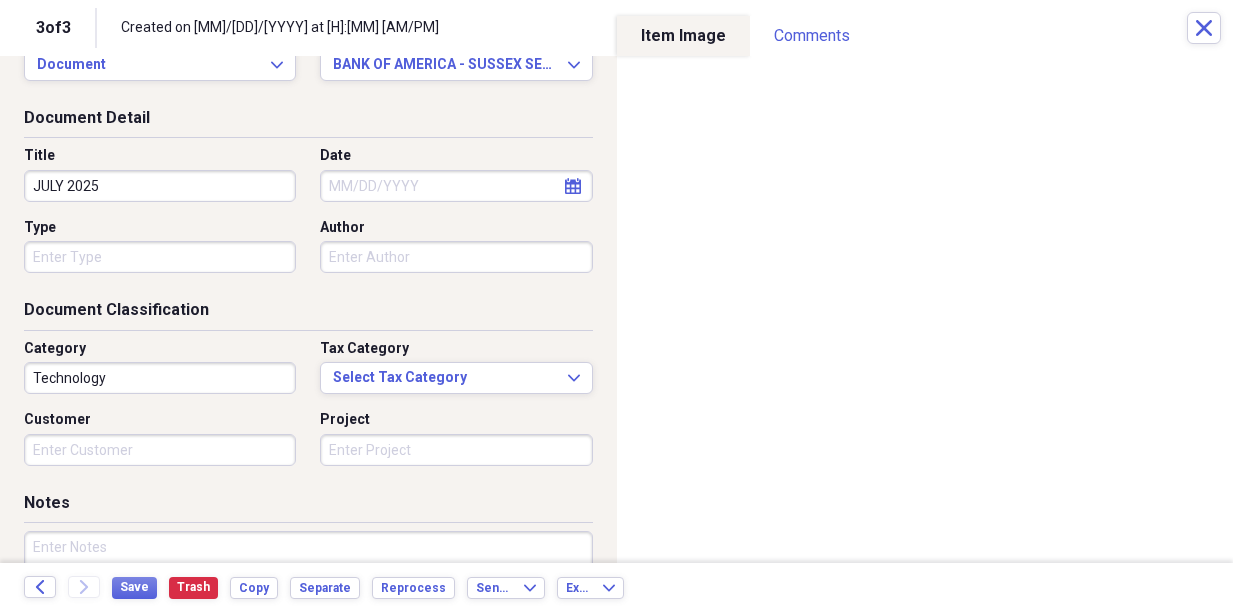 scroll, scrollTop: 100, scrollLeft: 0, axis: vertical 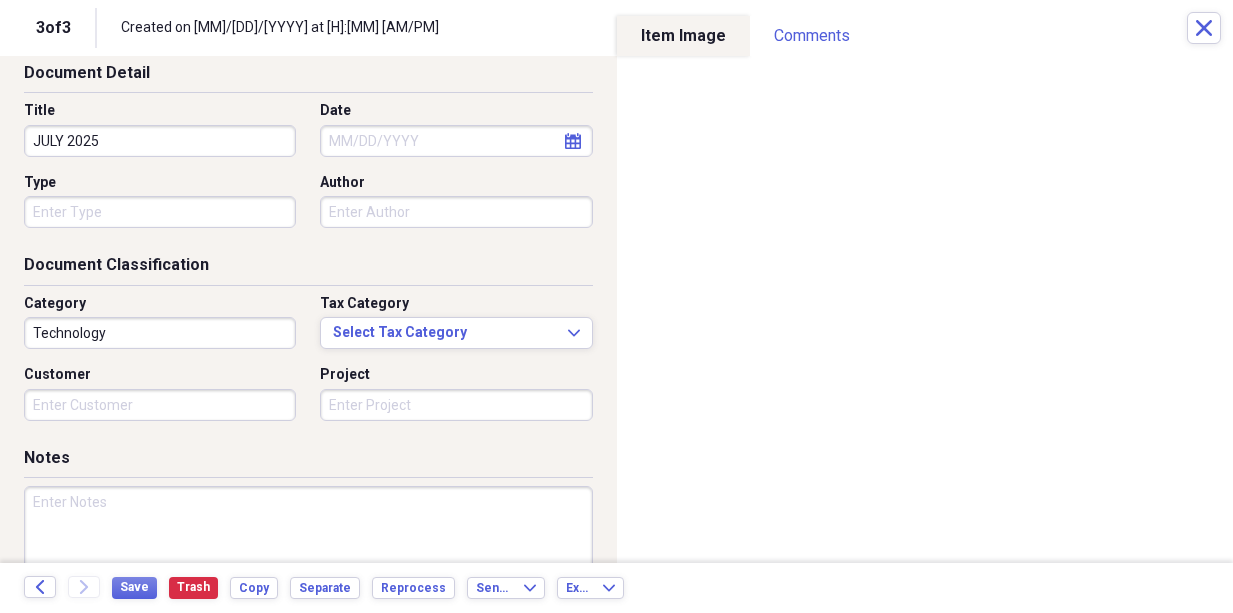 type on "JULY 2025" 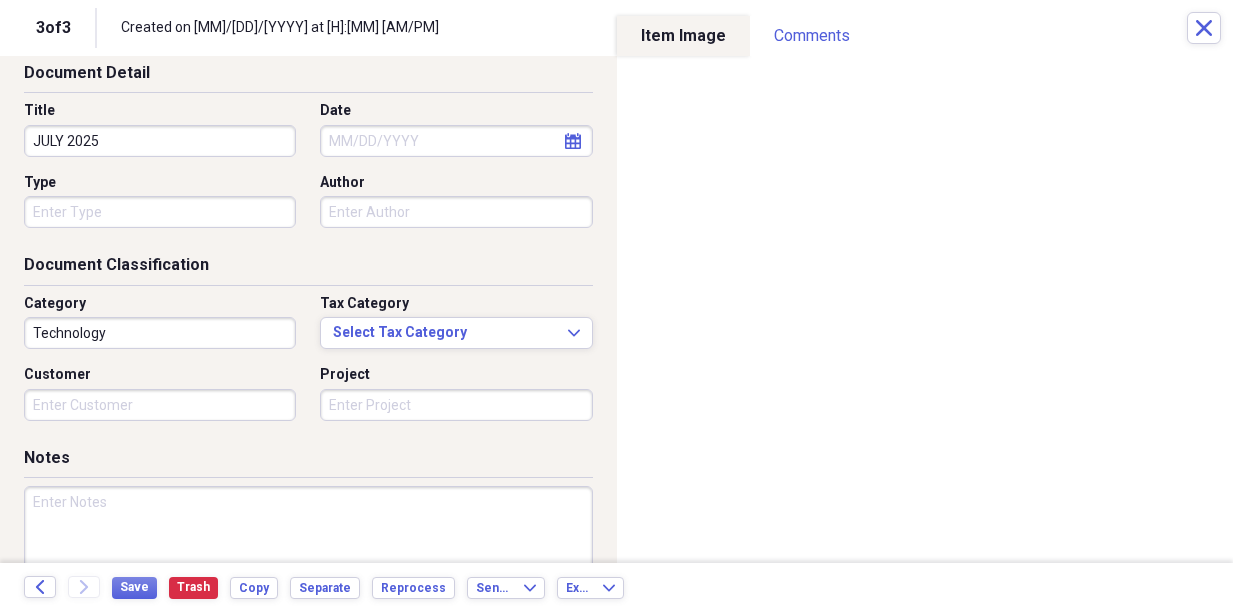 paste on "JULY 2025" 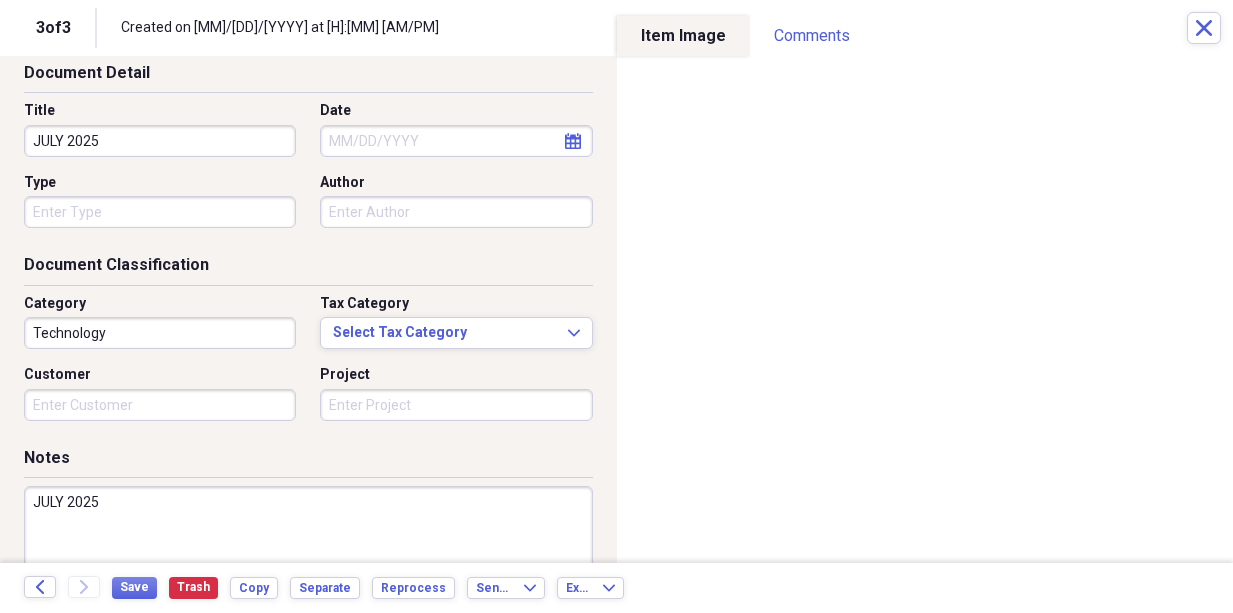 type on "JULY 2025" 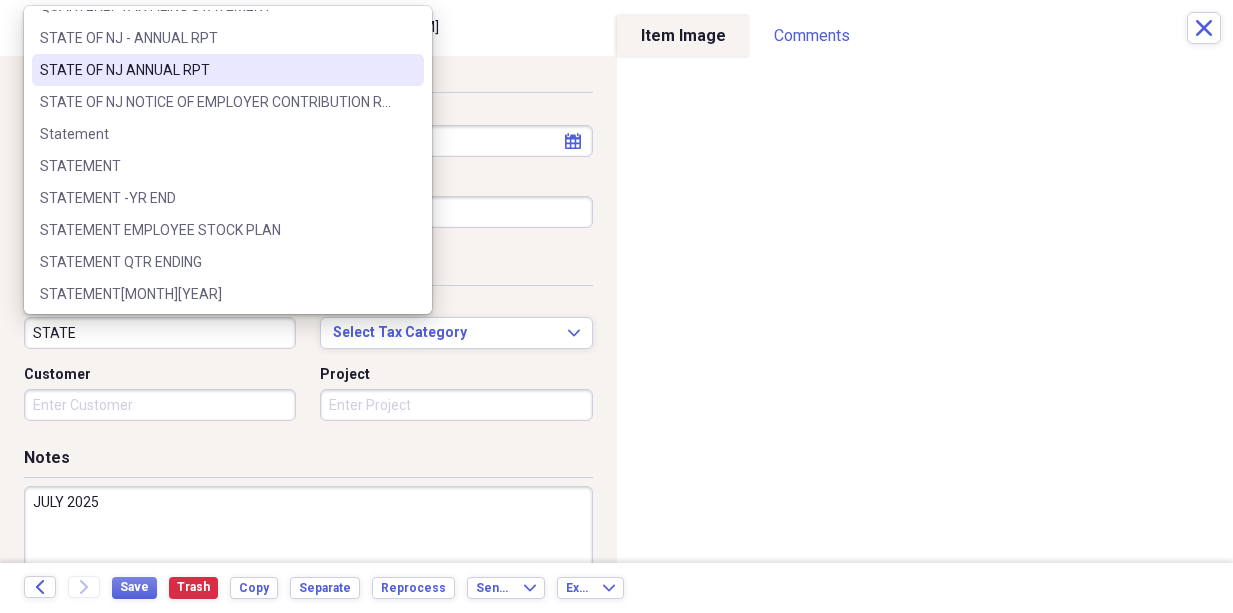 scroll, scrollTop: 156, scrollLeft: 0, axis: vertical 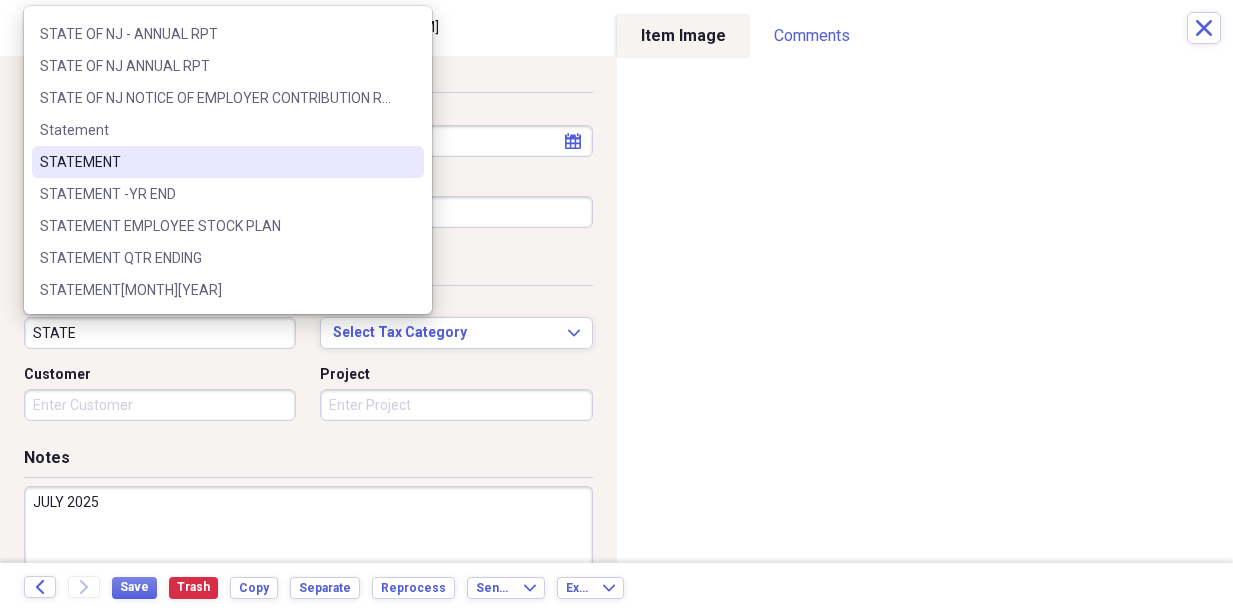 click on "STATEMENT" at bounding box center (216, 162) 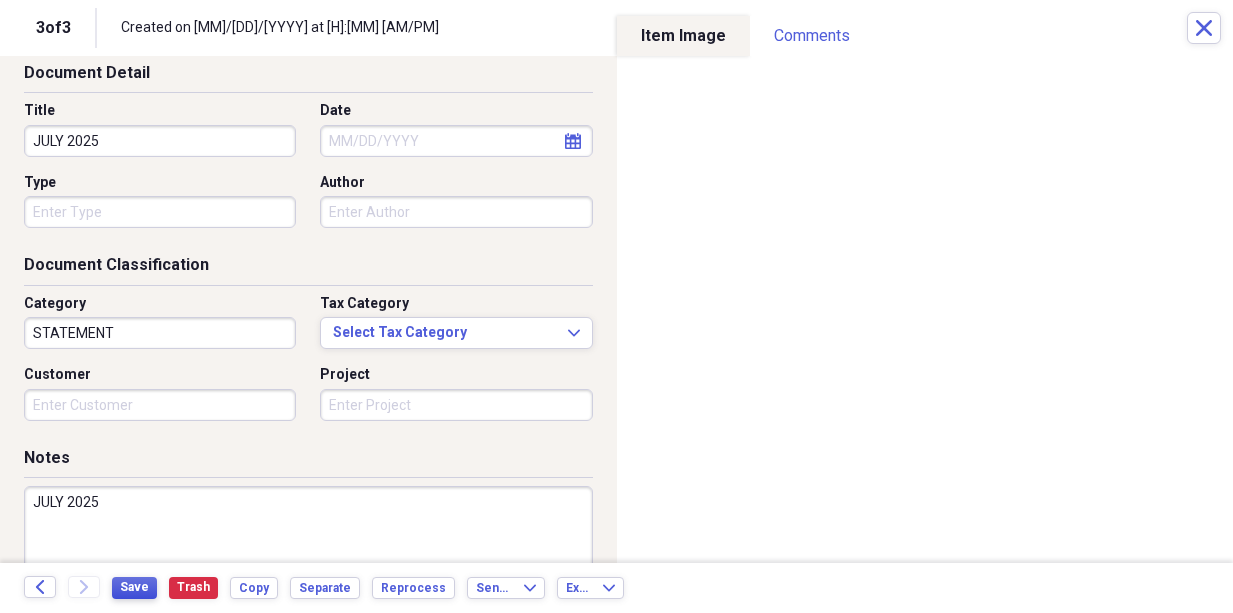 click on "Save" at bounding box center [134, 587] 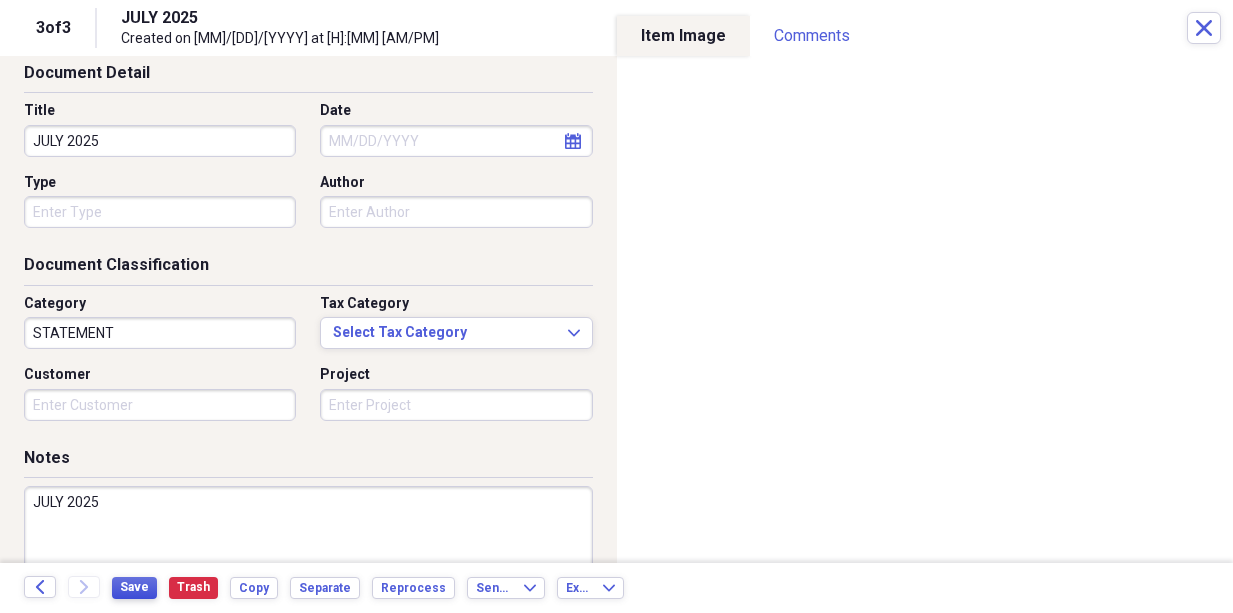 click on "Save" at bounding box center [134, 587] 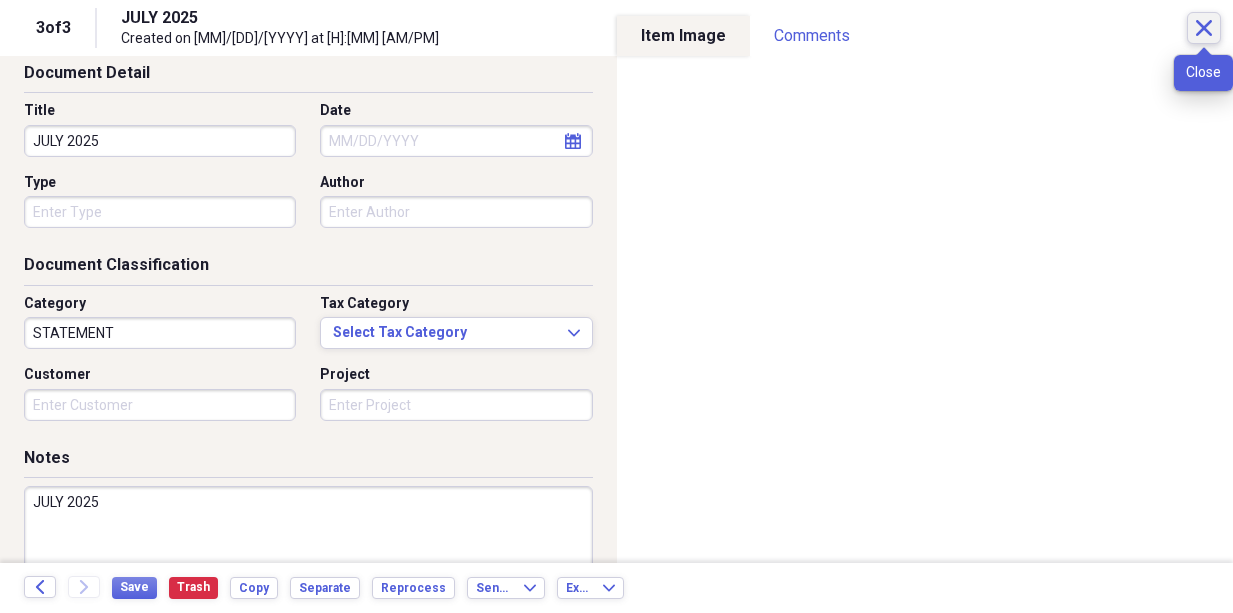 click 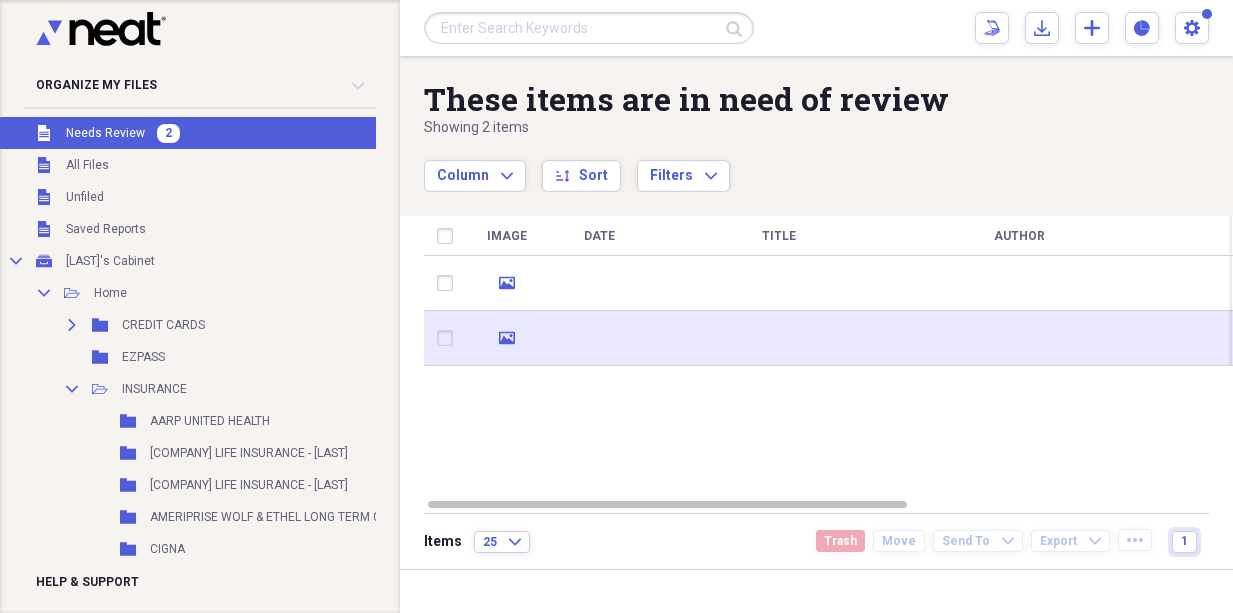 click at bounding box center [599, 338] 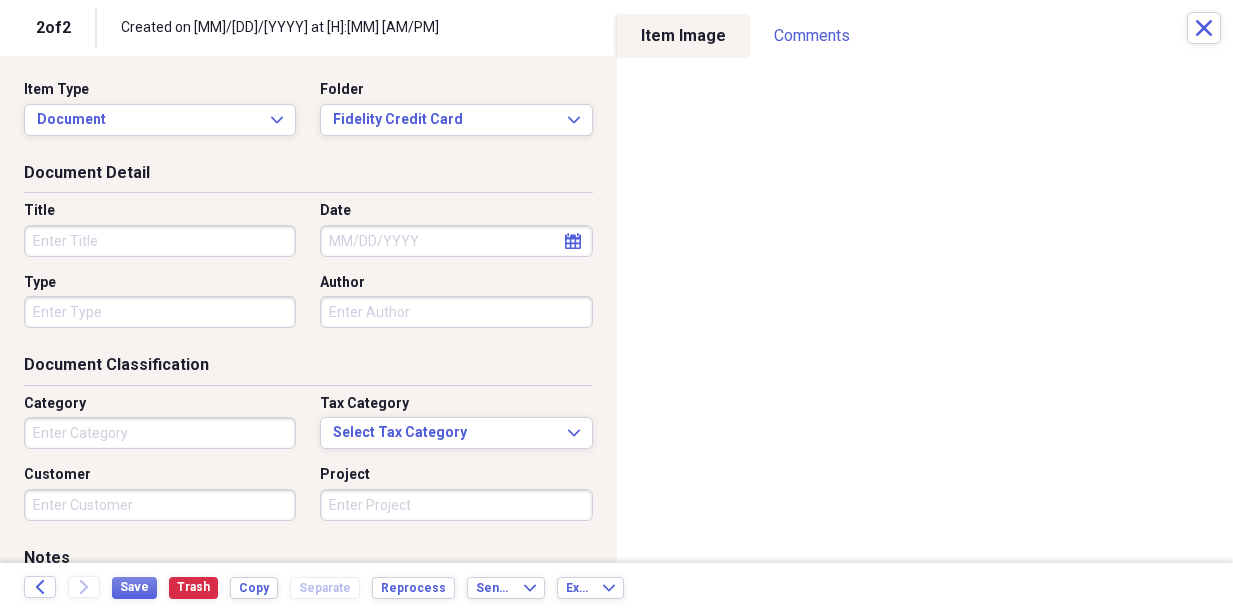 click on "Title" at bounding box center [160, 241] 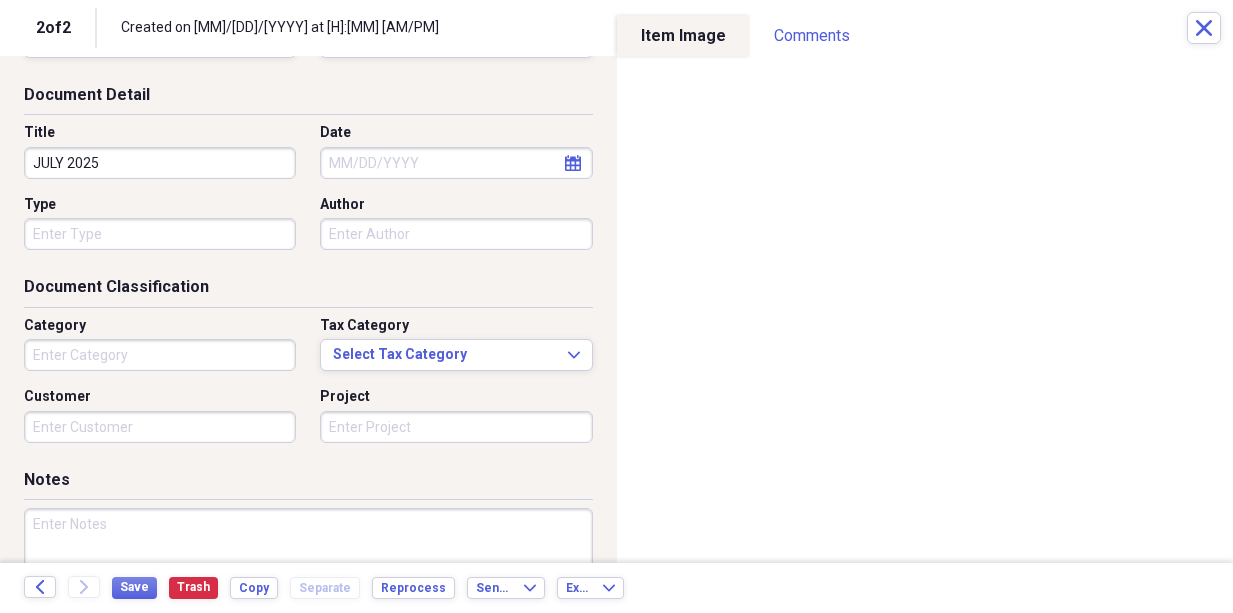 scroll, scrollTop: 200, scrollLeft: 0, axis: vertical 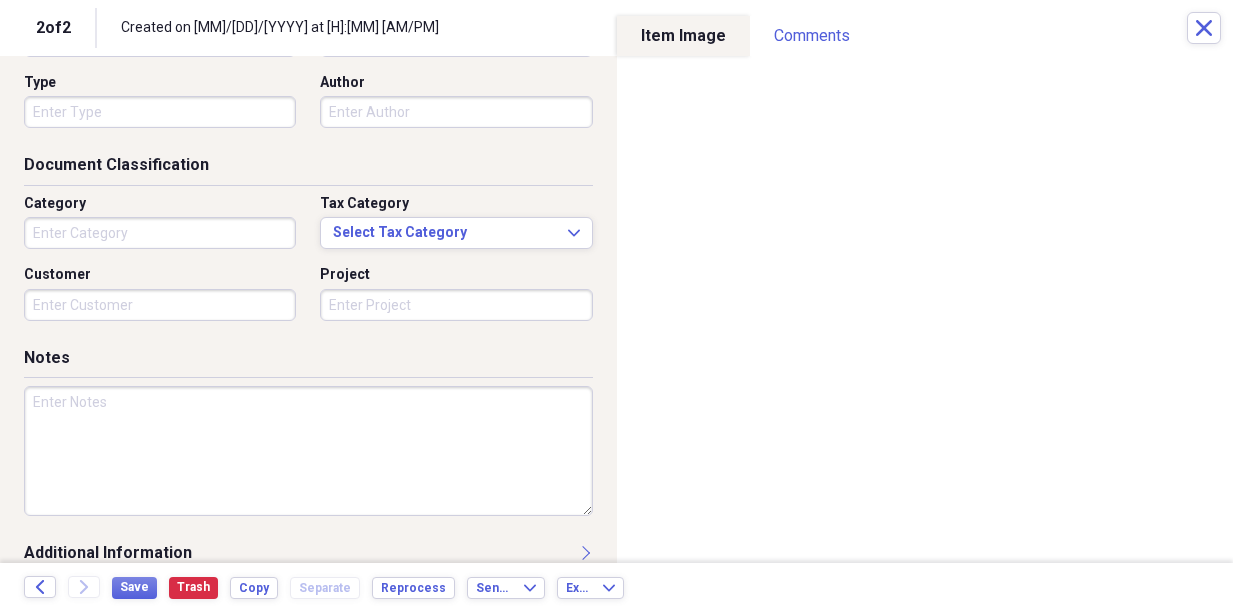 type on "JULY 2025" 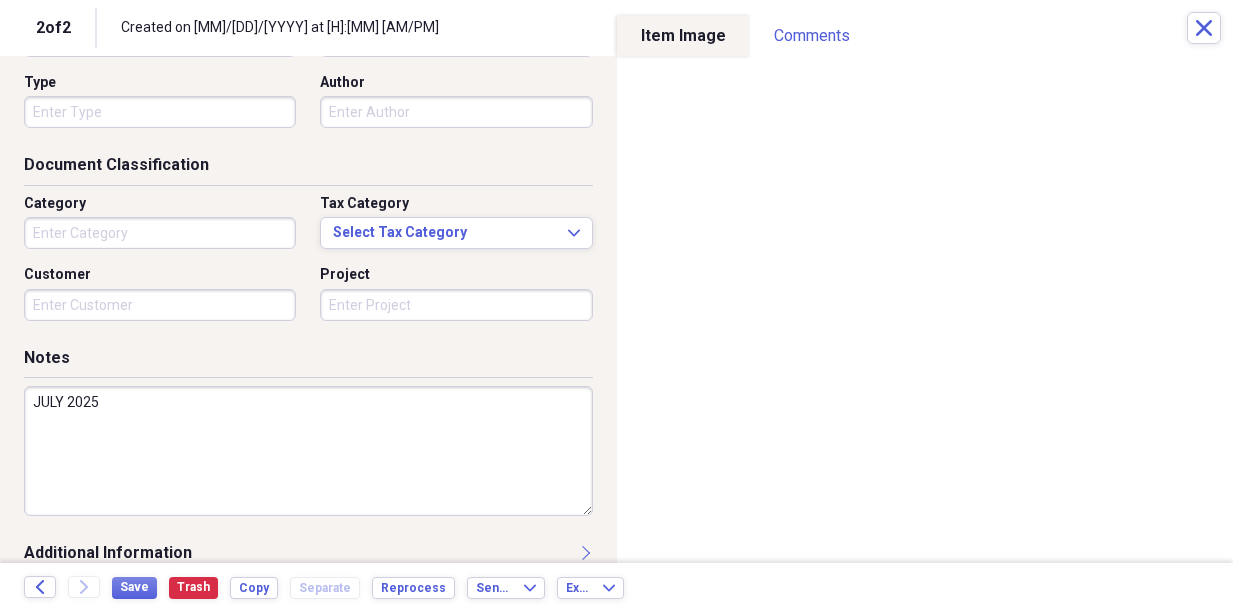 type on "JULY 2025" 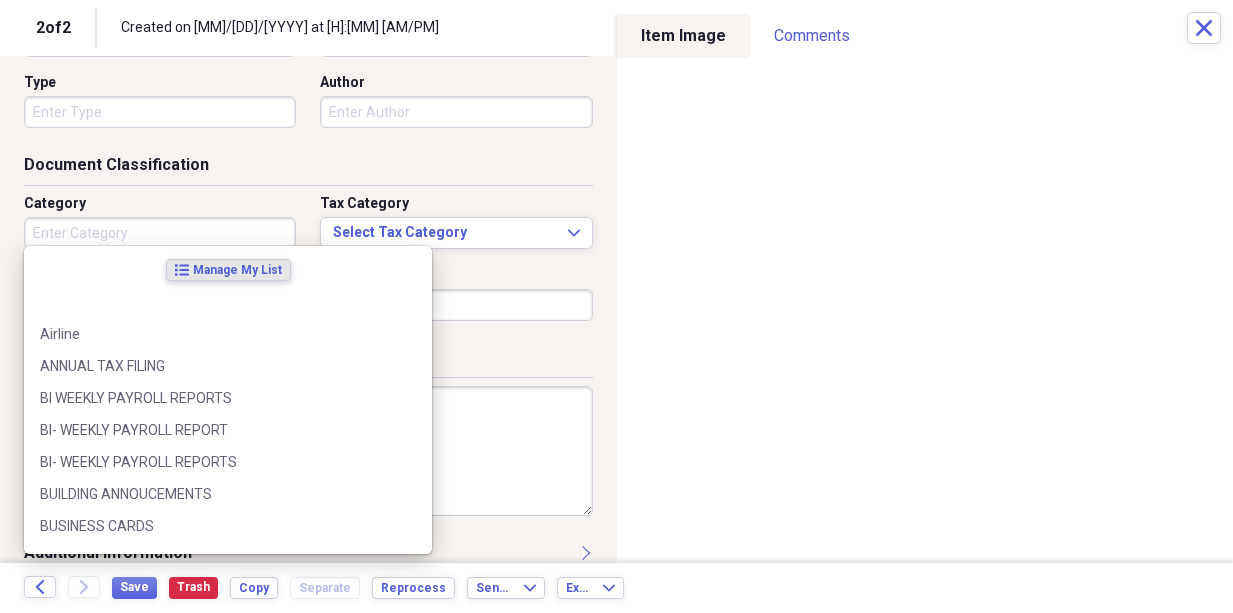 click on "Category" at bounding box center (160, 233) 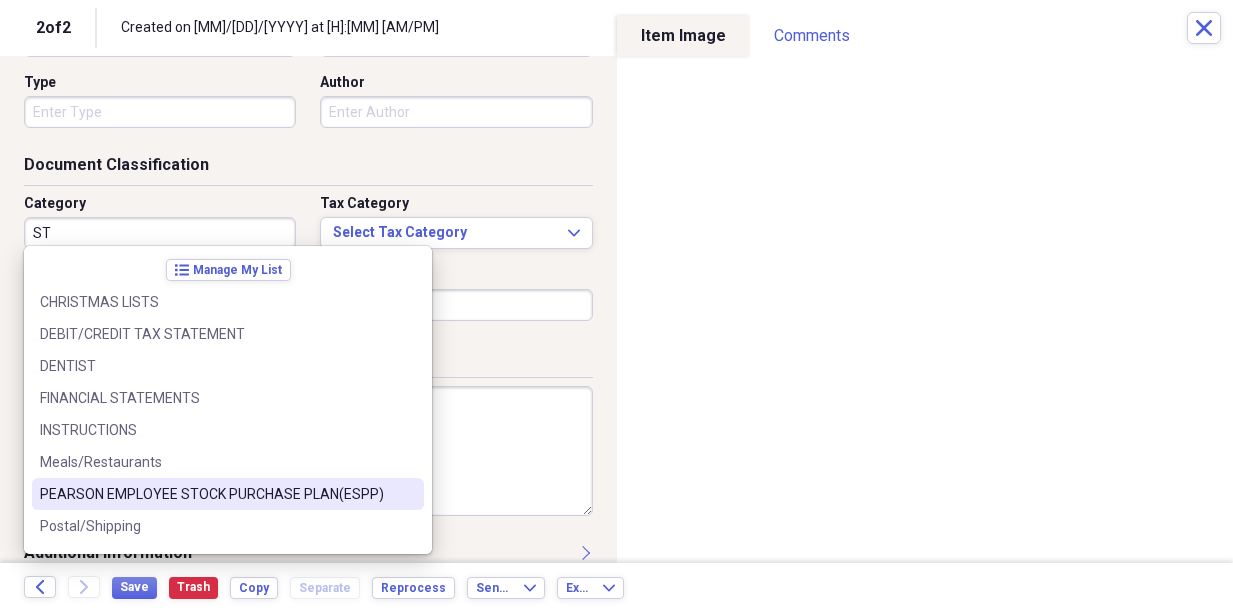 scroll, scrollTop: 400, scrollLeft: 0, axis: vertical 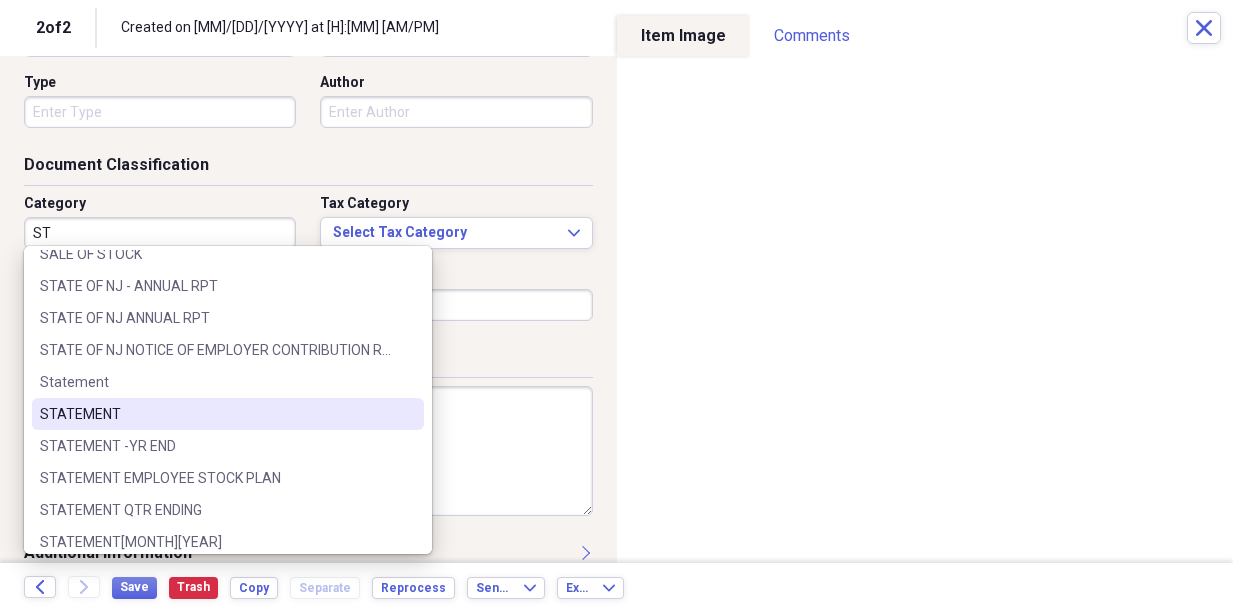 click on "STATEMENT" at bounding box center [216, 414] 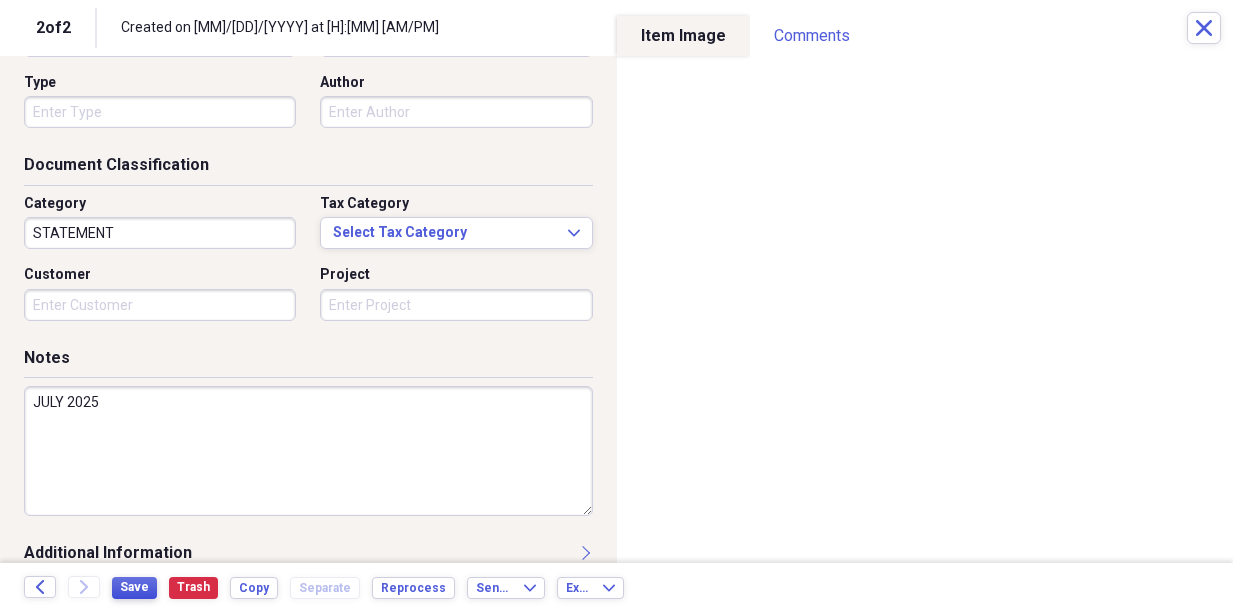 click on "Save" at bounding box center (134, 587) 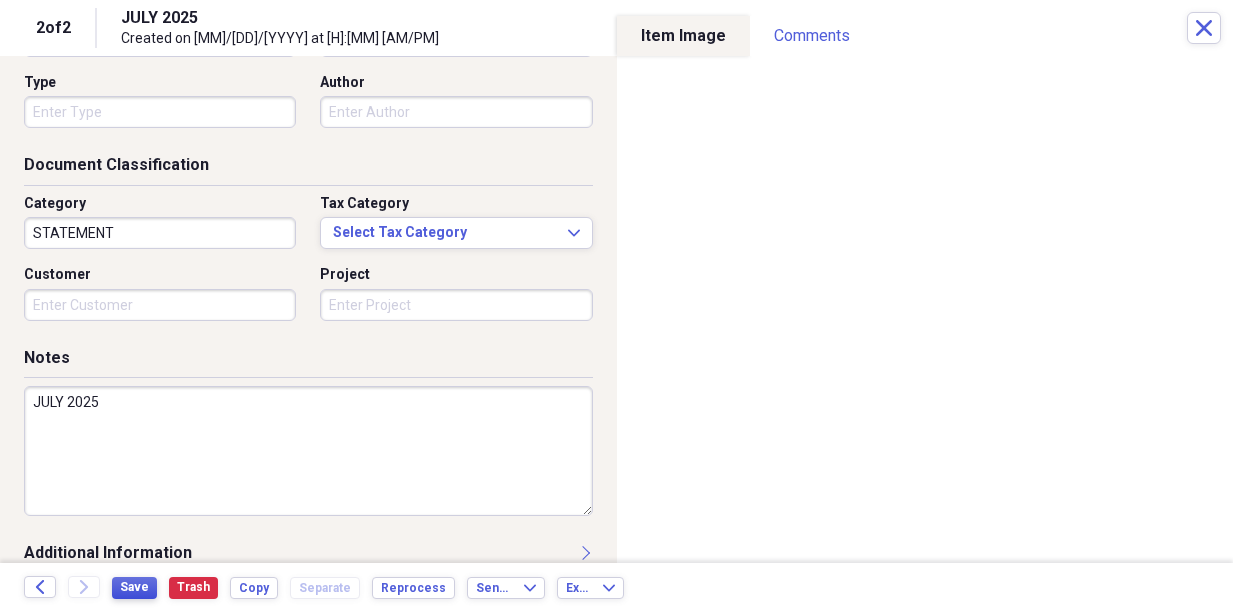 click on "Save" at bounding box center [134, 587] 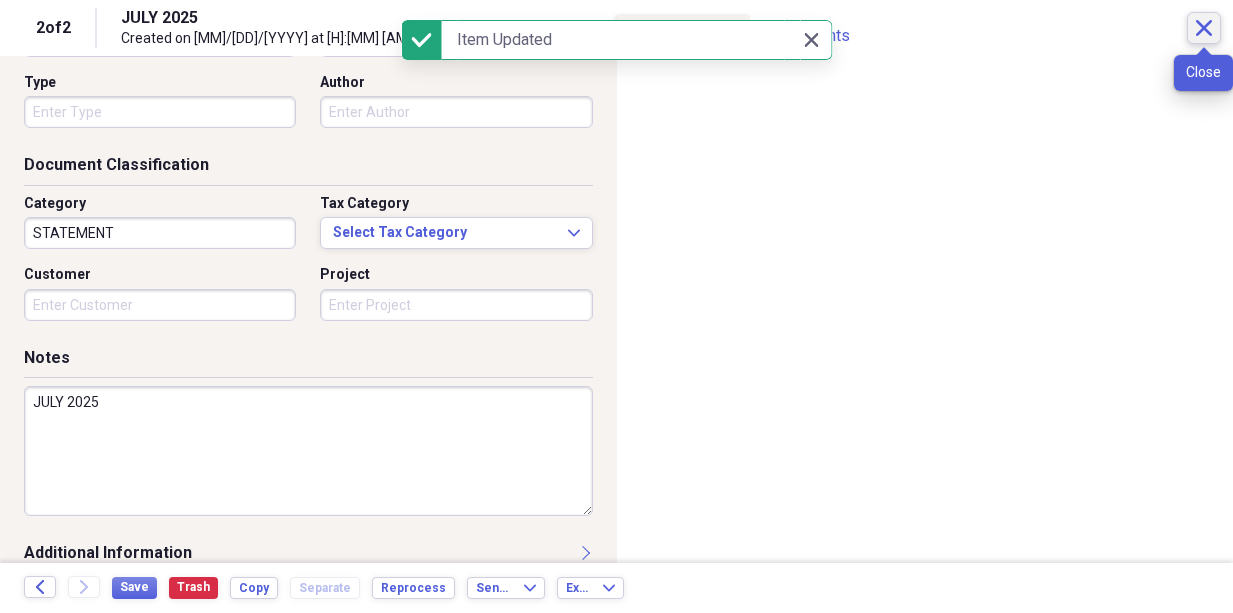 click on "Close" 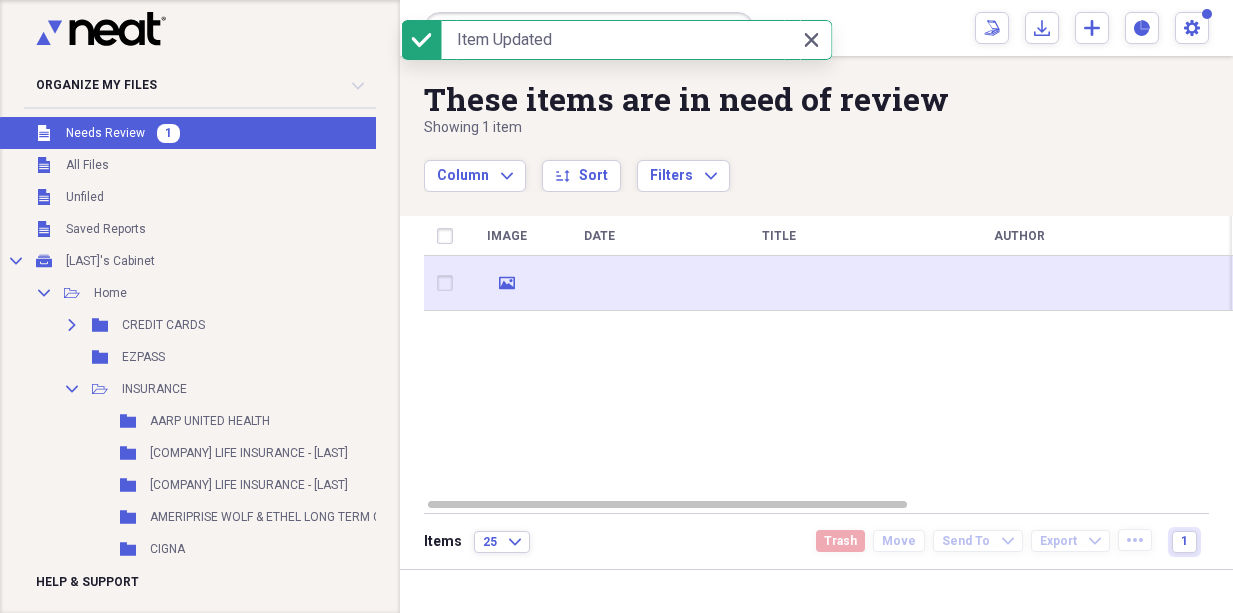 click at bounding box center (779, 283) 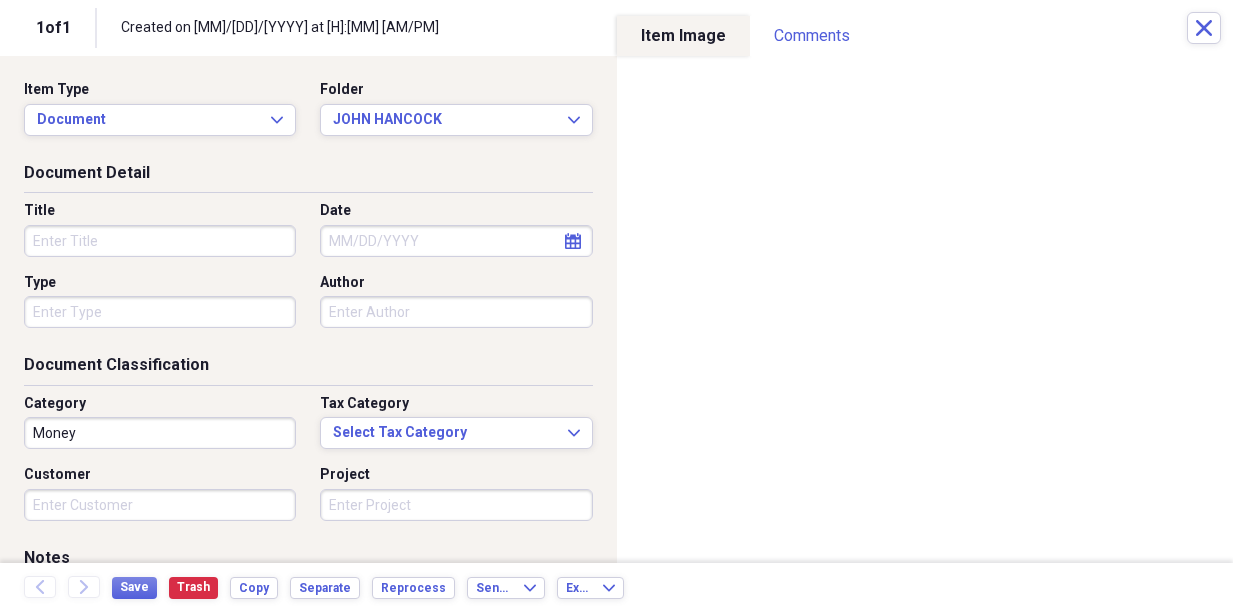 click on "Title" at bounding box center (160, 241) 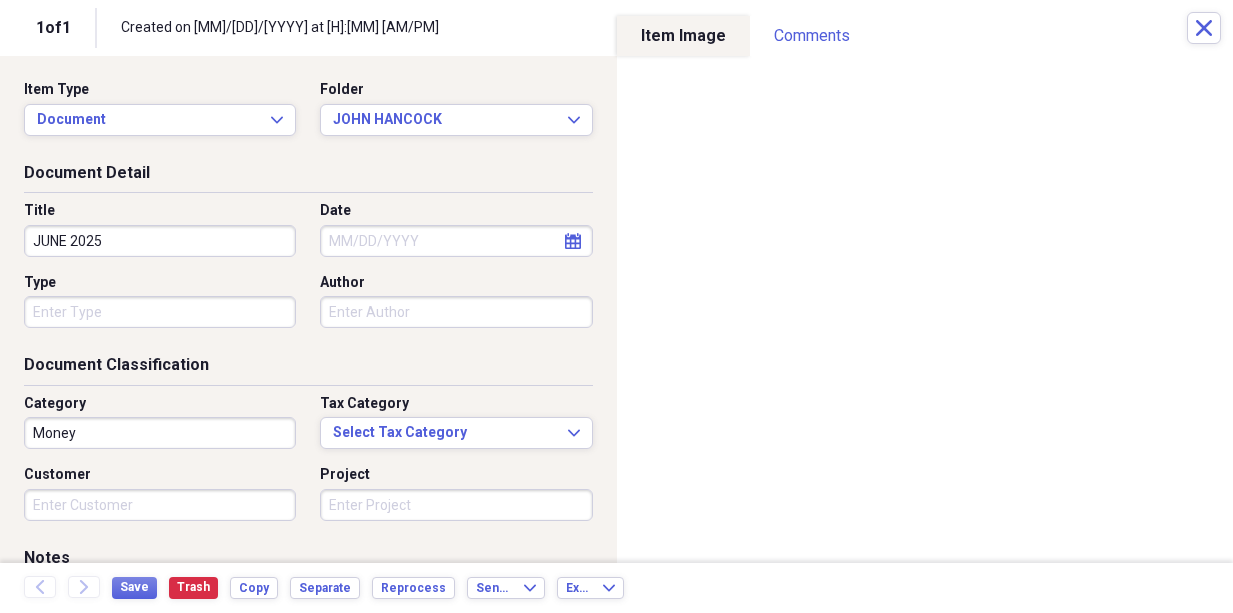 type on "JUNE 2025" 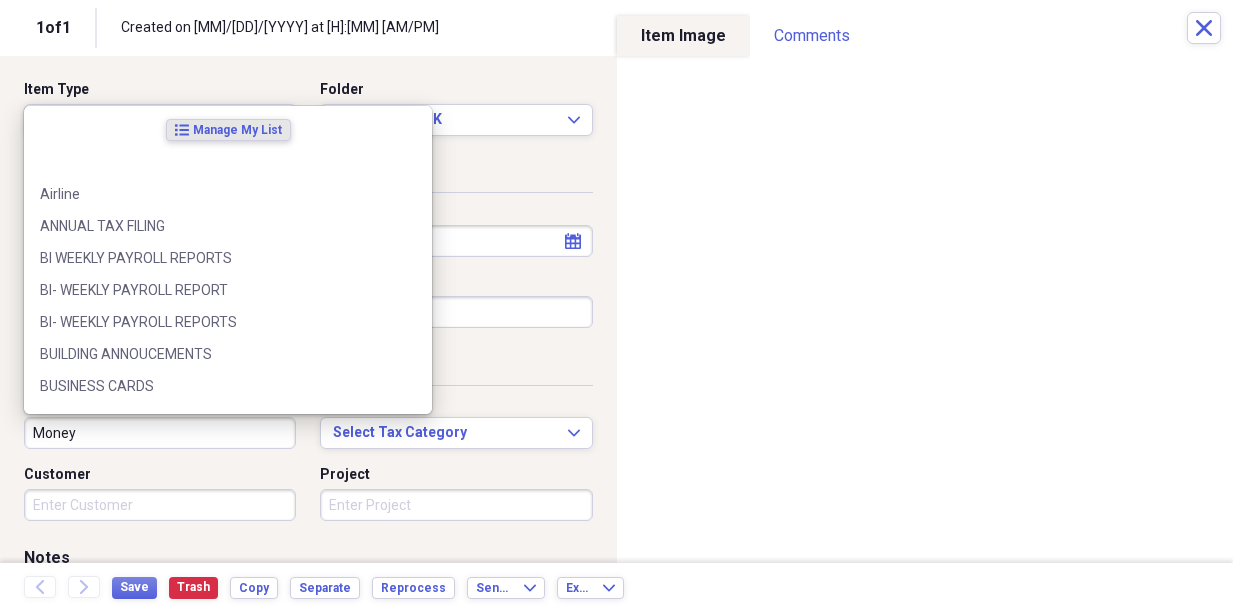 click on "Money" at bounding box center (160, 433) 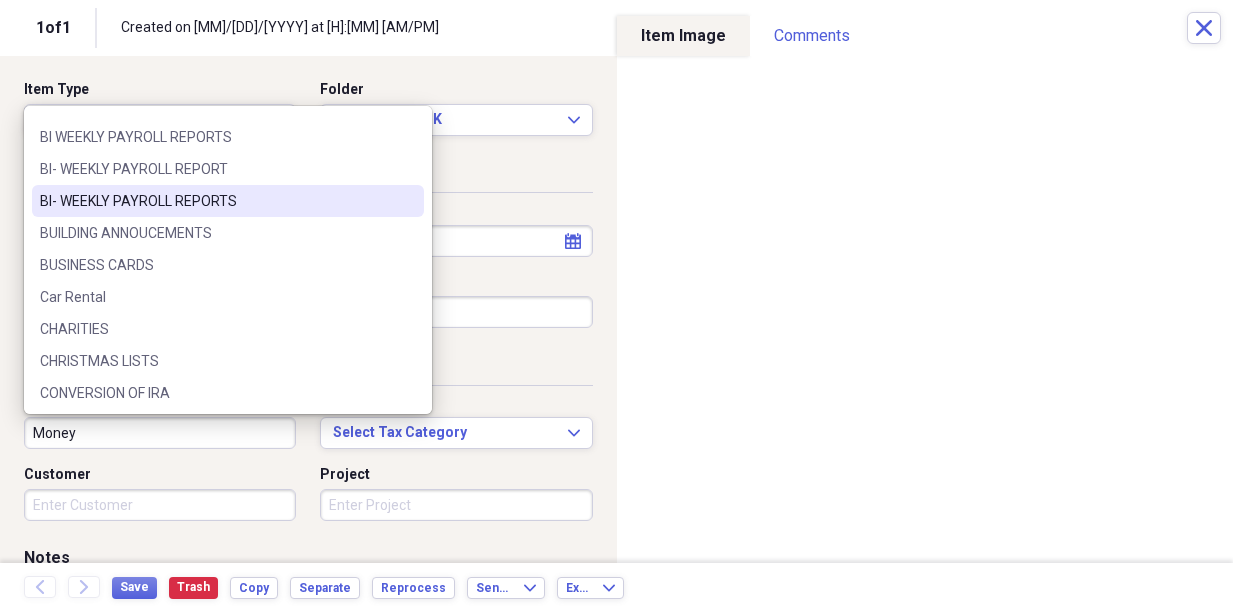scroll, scrollTop: 400, scrollLeft: 0, axis: vertical 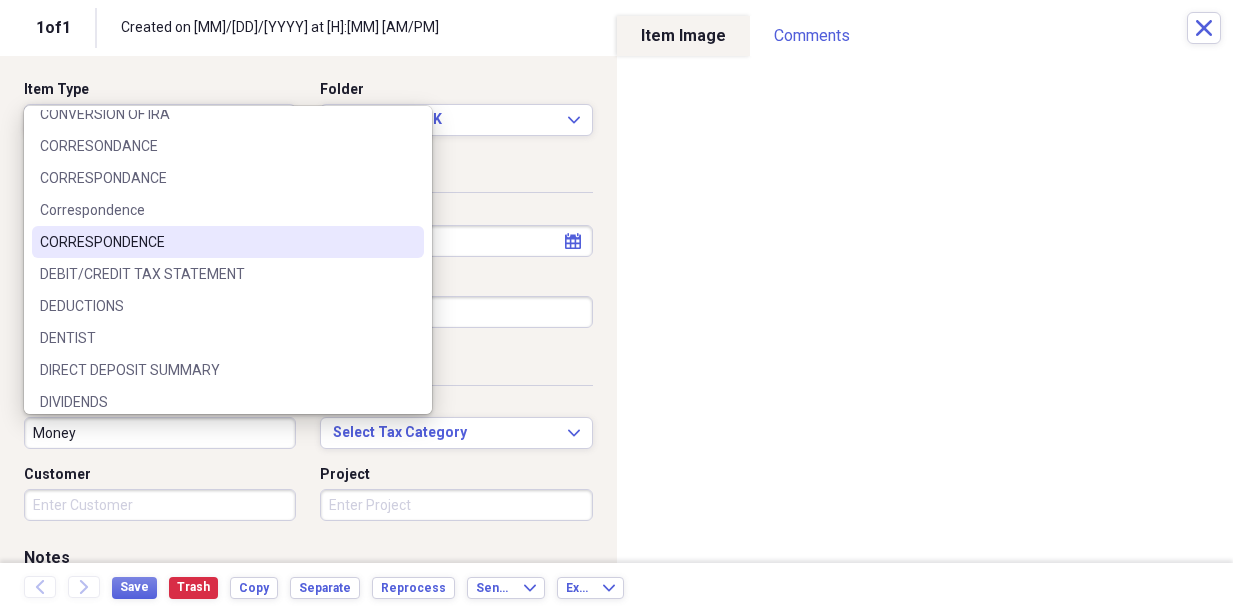click on "CORRESPONDENCE" at bounding box center (216, 242) 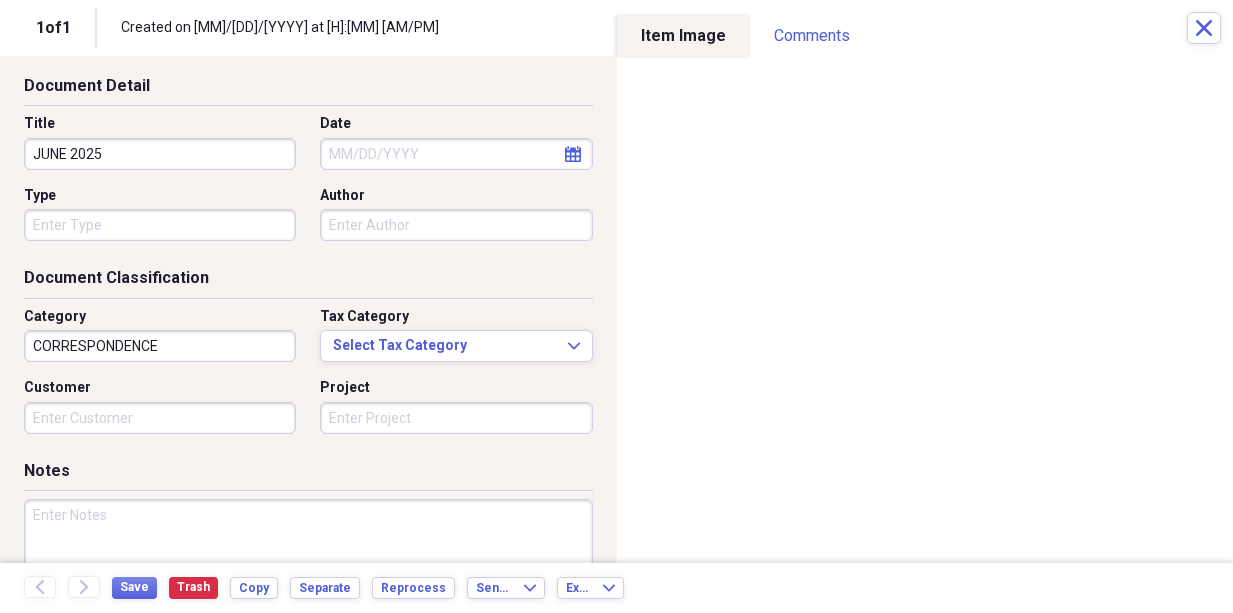 scroll, scrollTop: 224, scrollLeft: 0, axis: vertical 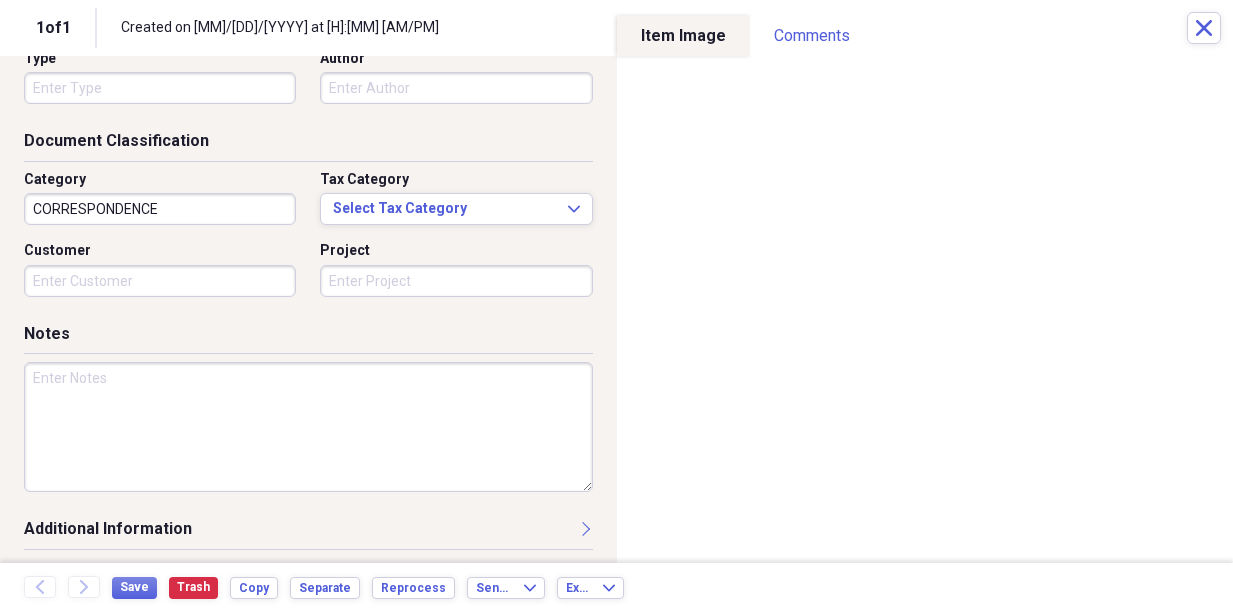 click at bounding box center [308, 427] 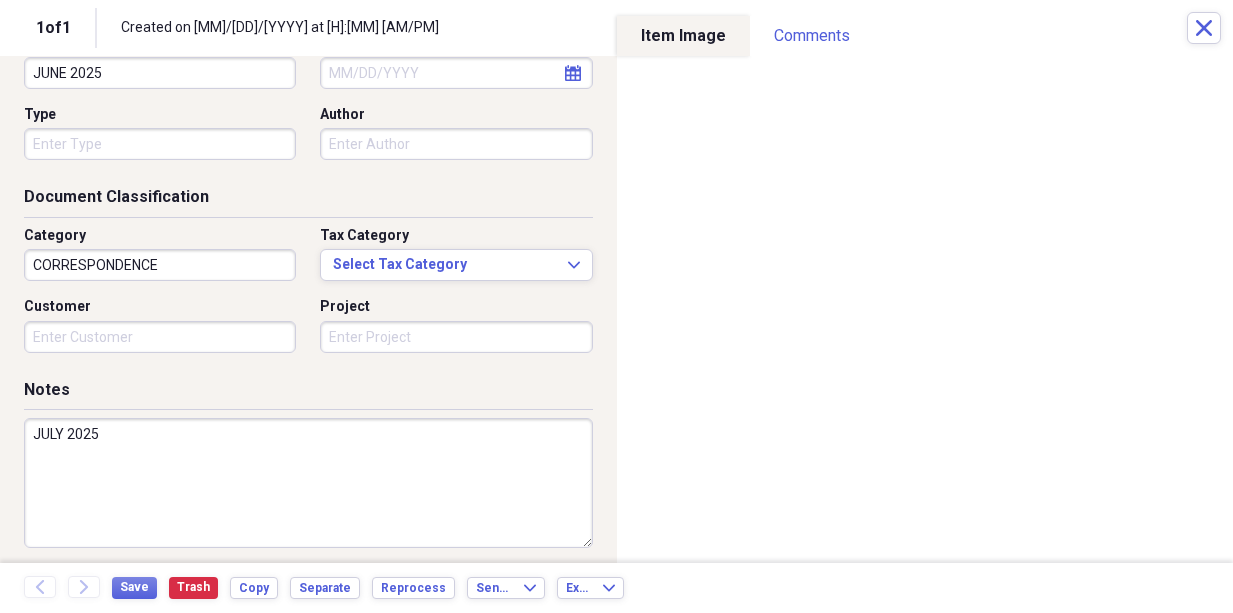 scroll, scrollTop: 0, scrollLeft: 0, axis: both 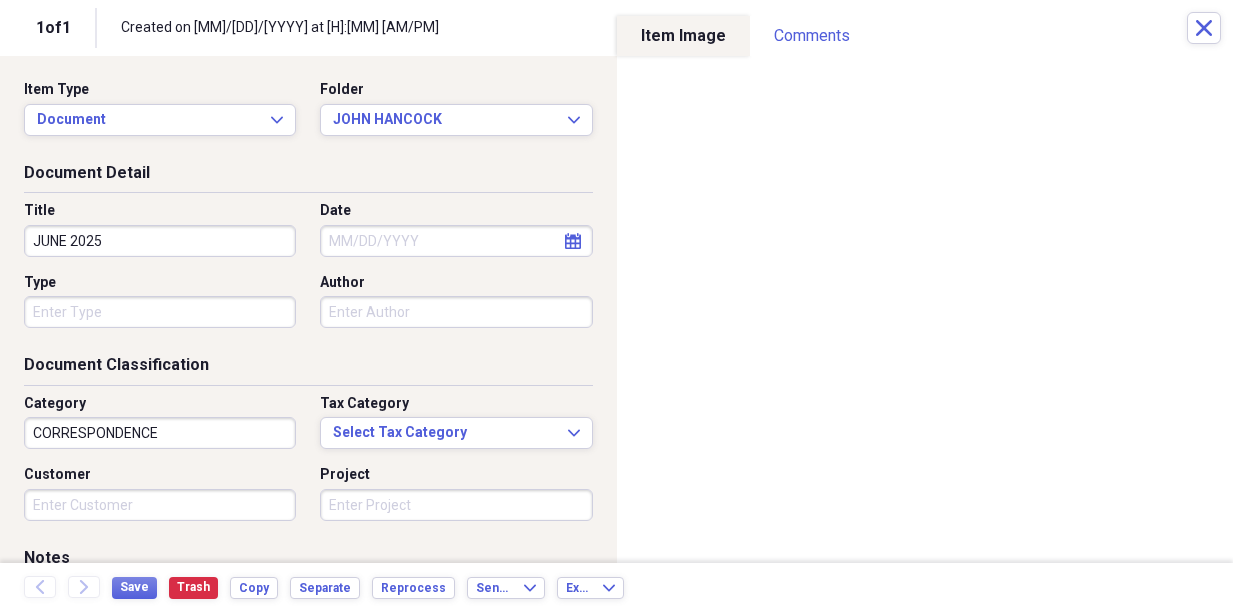 type on "JULY 2025" 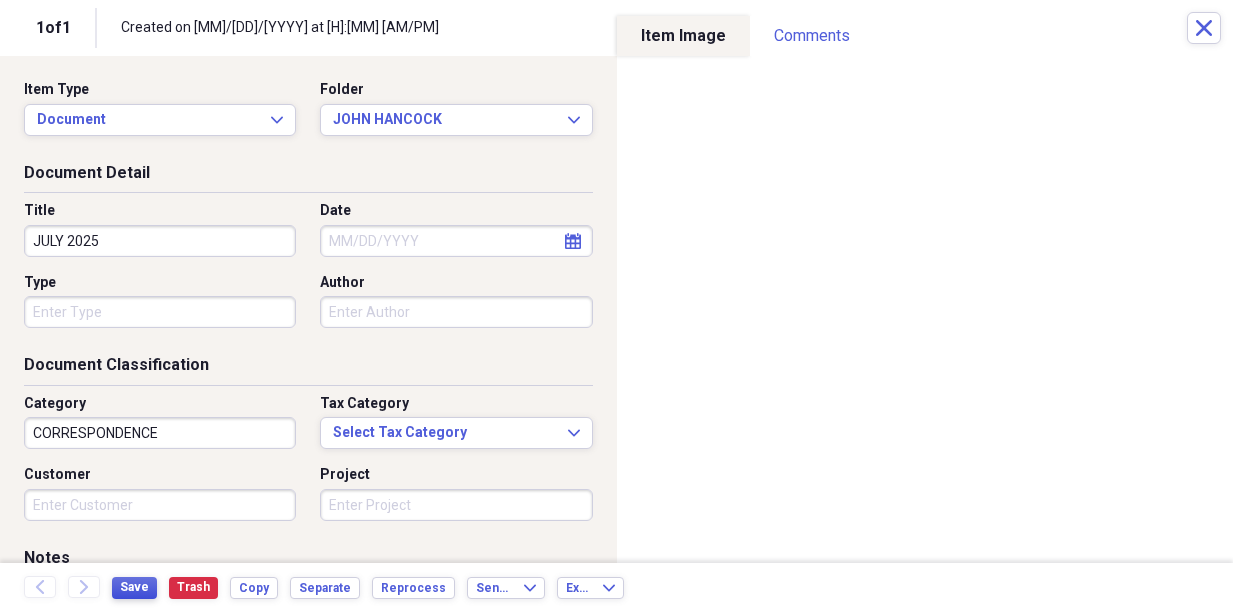 type on "JULY 2025" 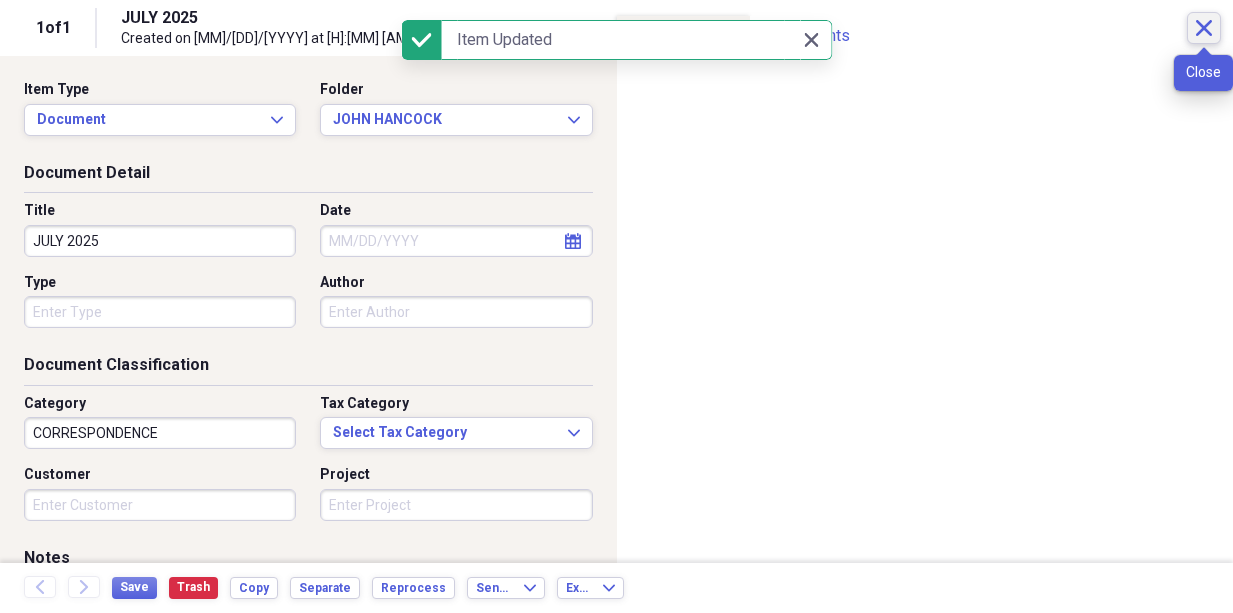 click on "Close" at bounding box center (1204, 28) 